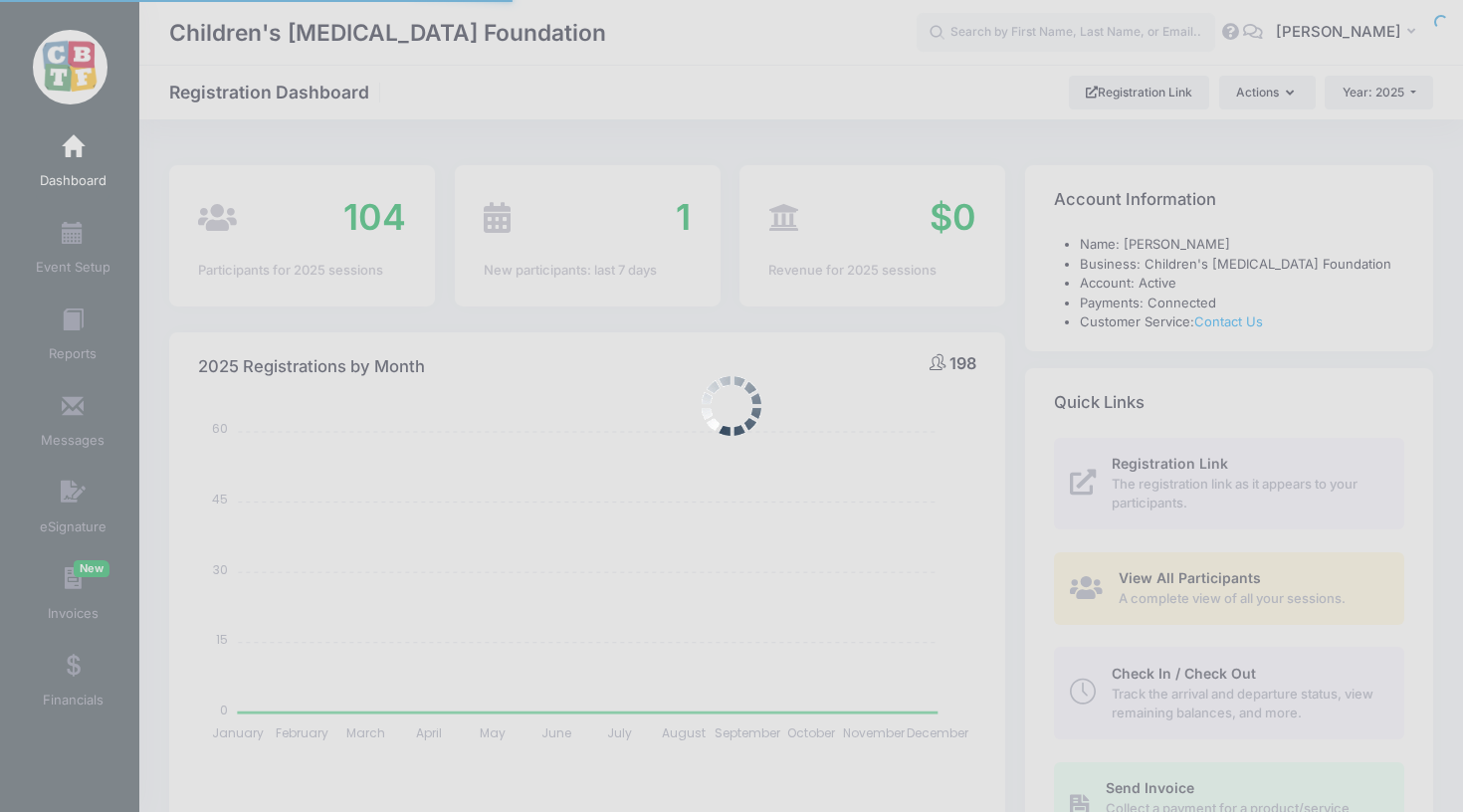 select 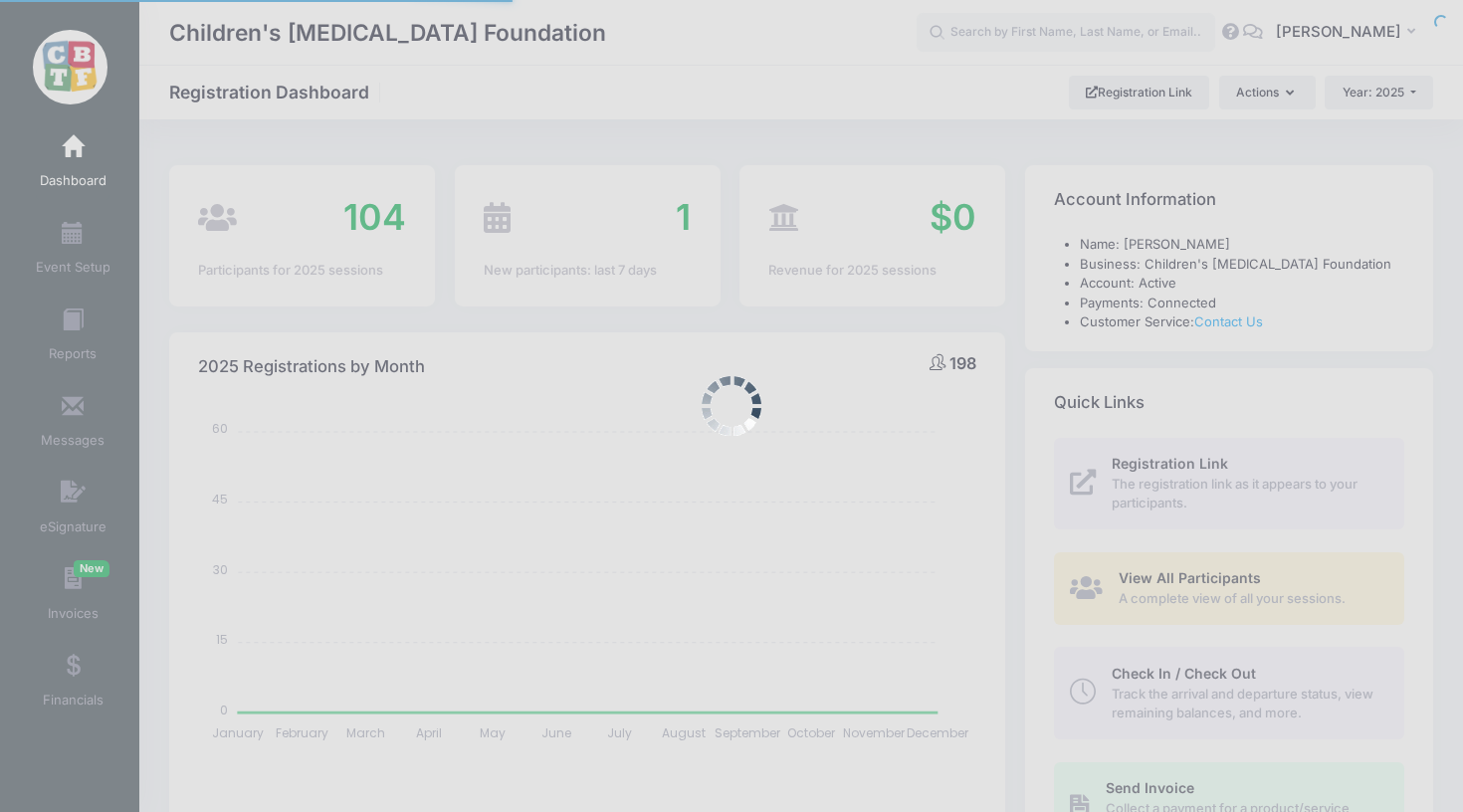 scroll, scrollTop: 0, scrollLeft: 0, axis: both 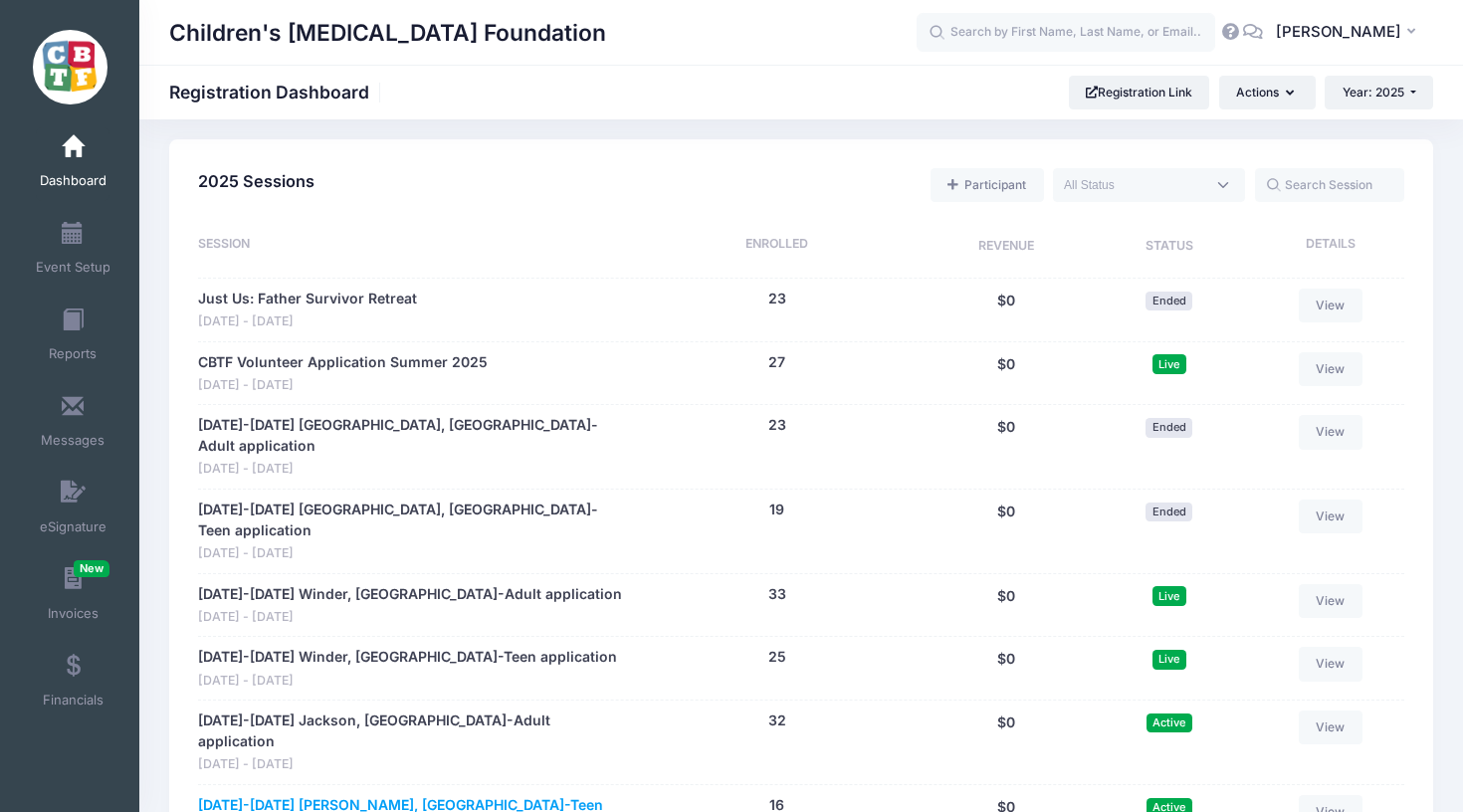 click on "[DATE]-[DATE] [PERSON_NAME], [GEOGRAPHIC_DATA]-Teen application" at bounding box center (410, 816) 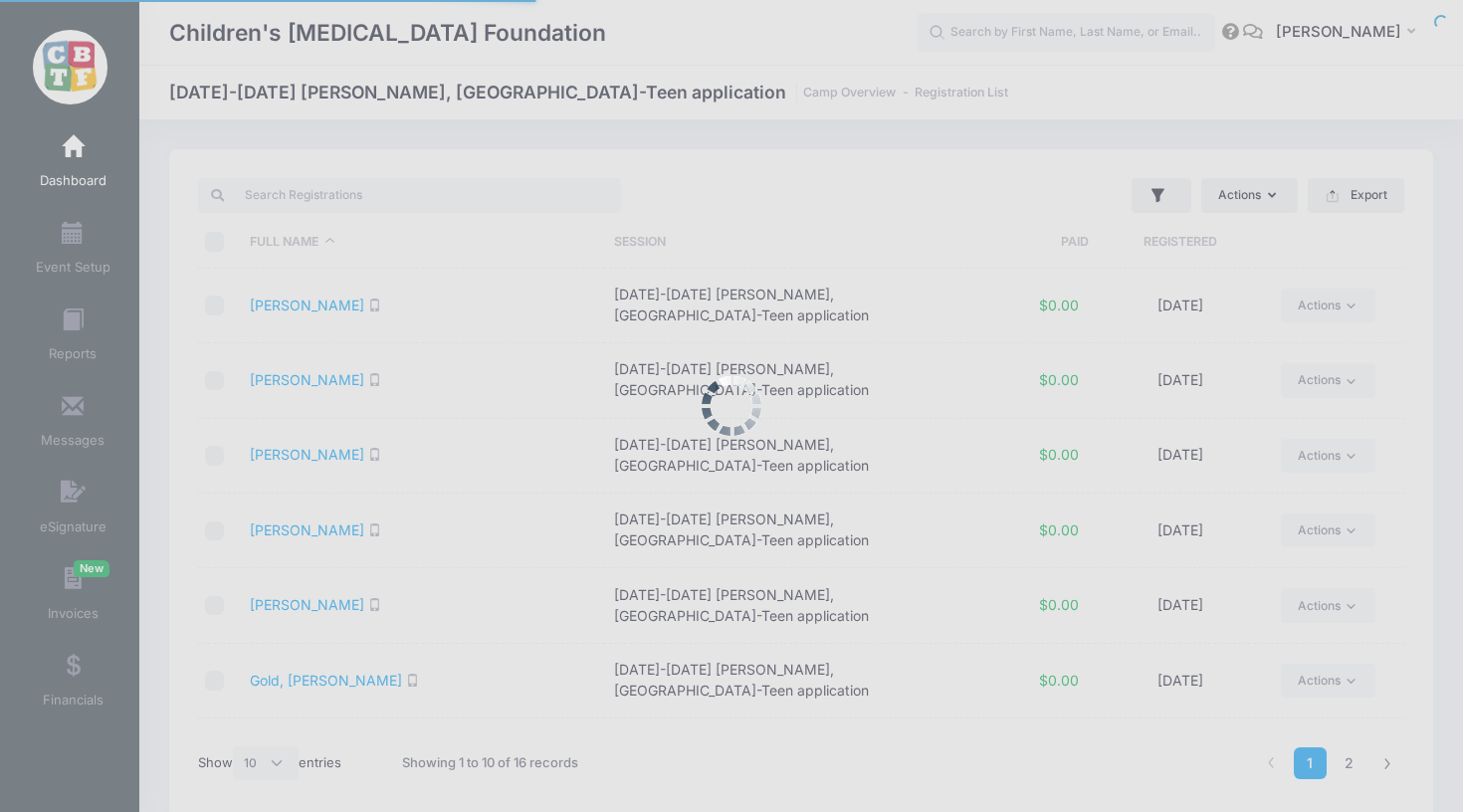 select on "10" 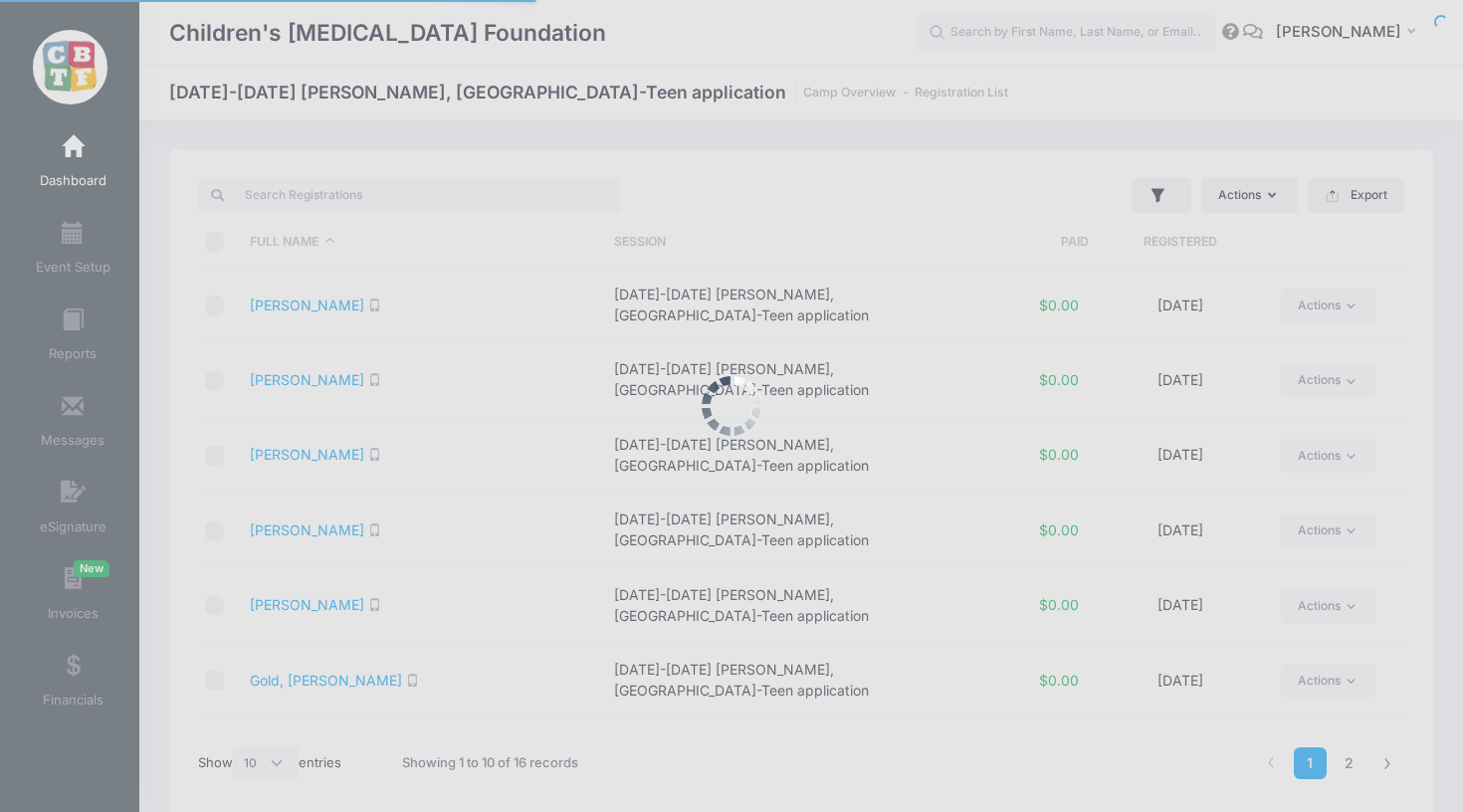scroll, scrollTop: 0, scrollLeft: 0, axis: both 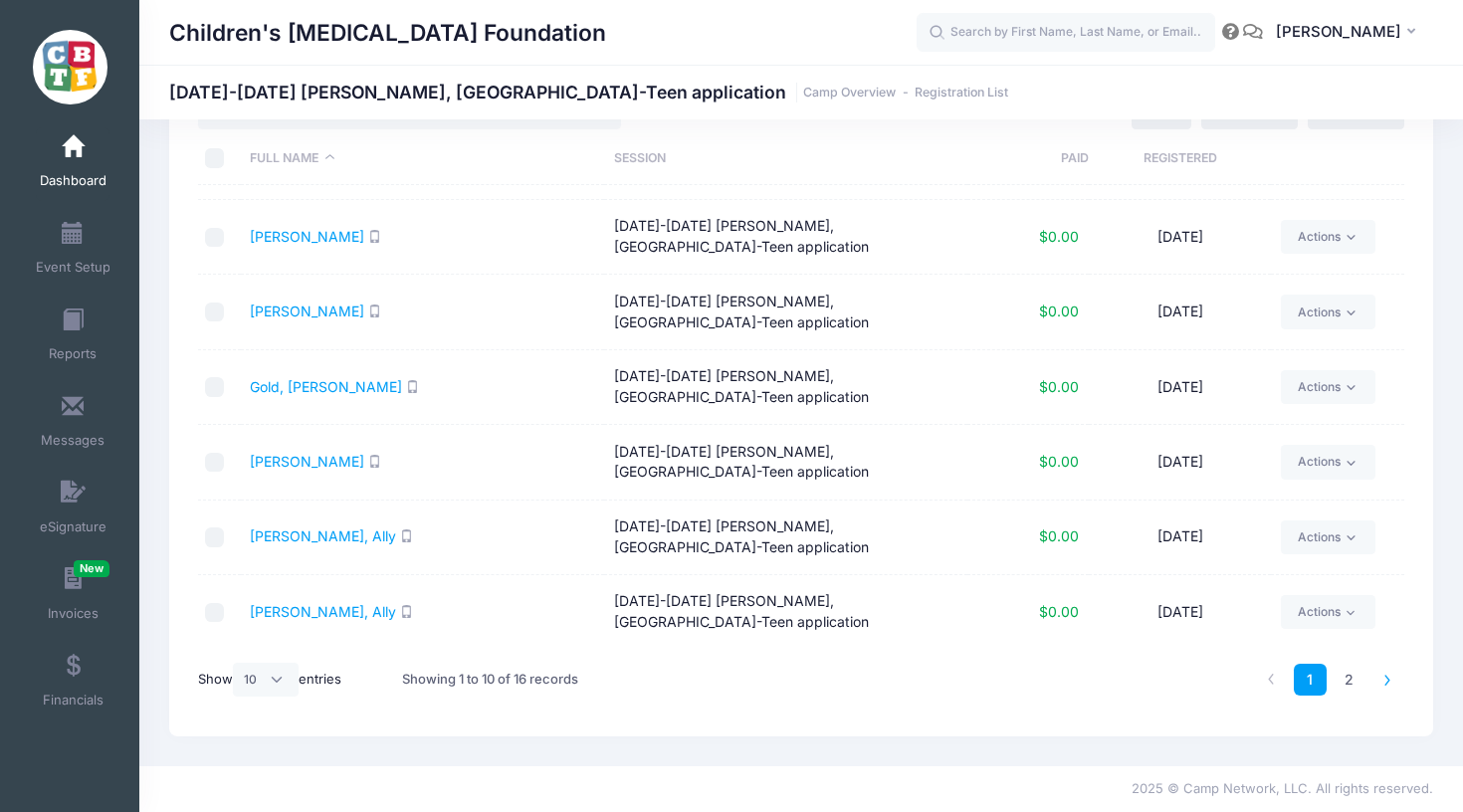 click at bounding box center (1387, 680) 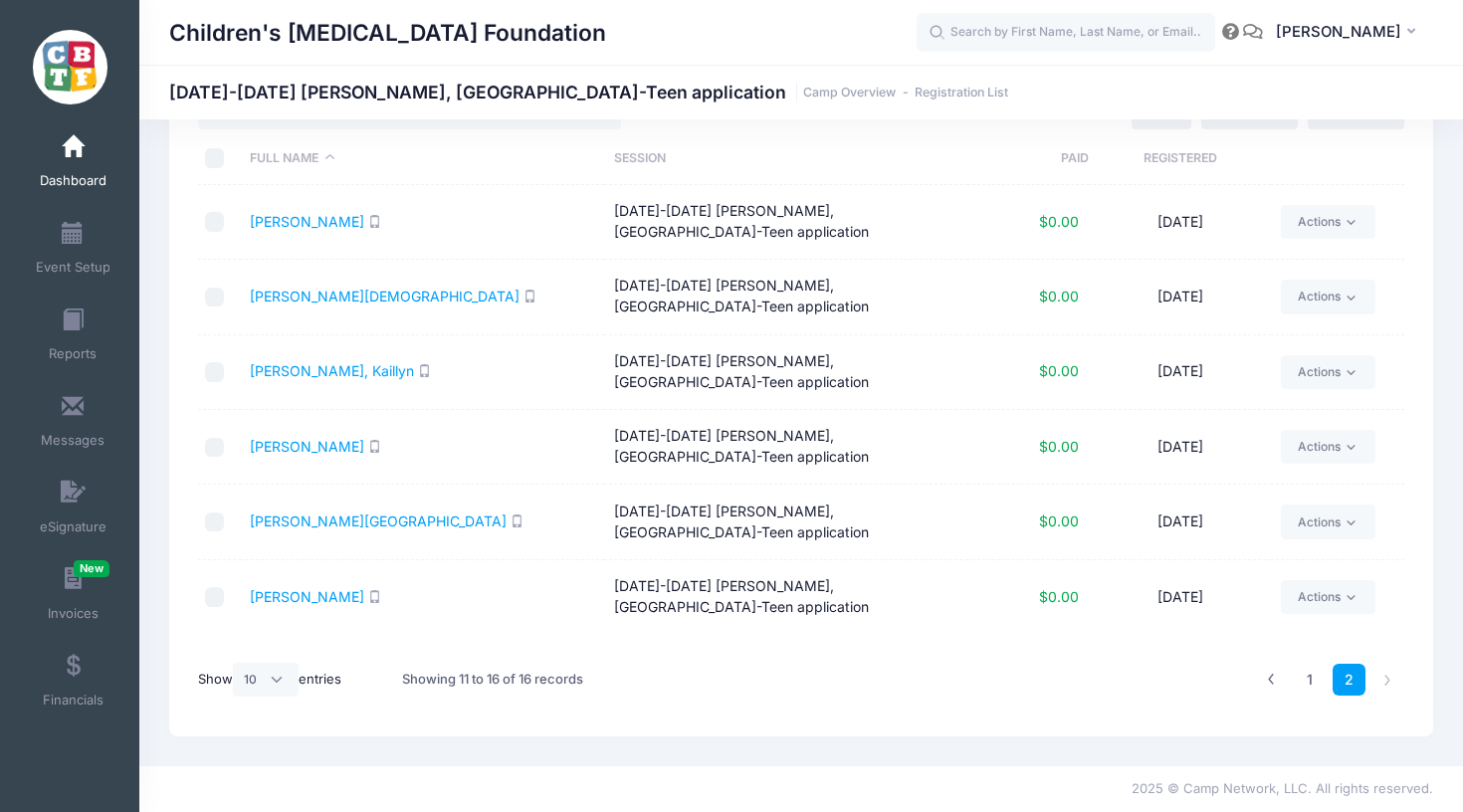 scroll, scrollTop: 0, scrollLeft: 0, axis: both 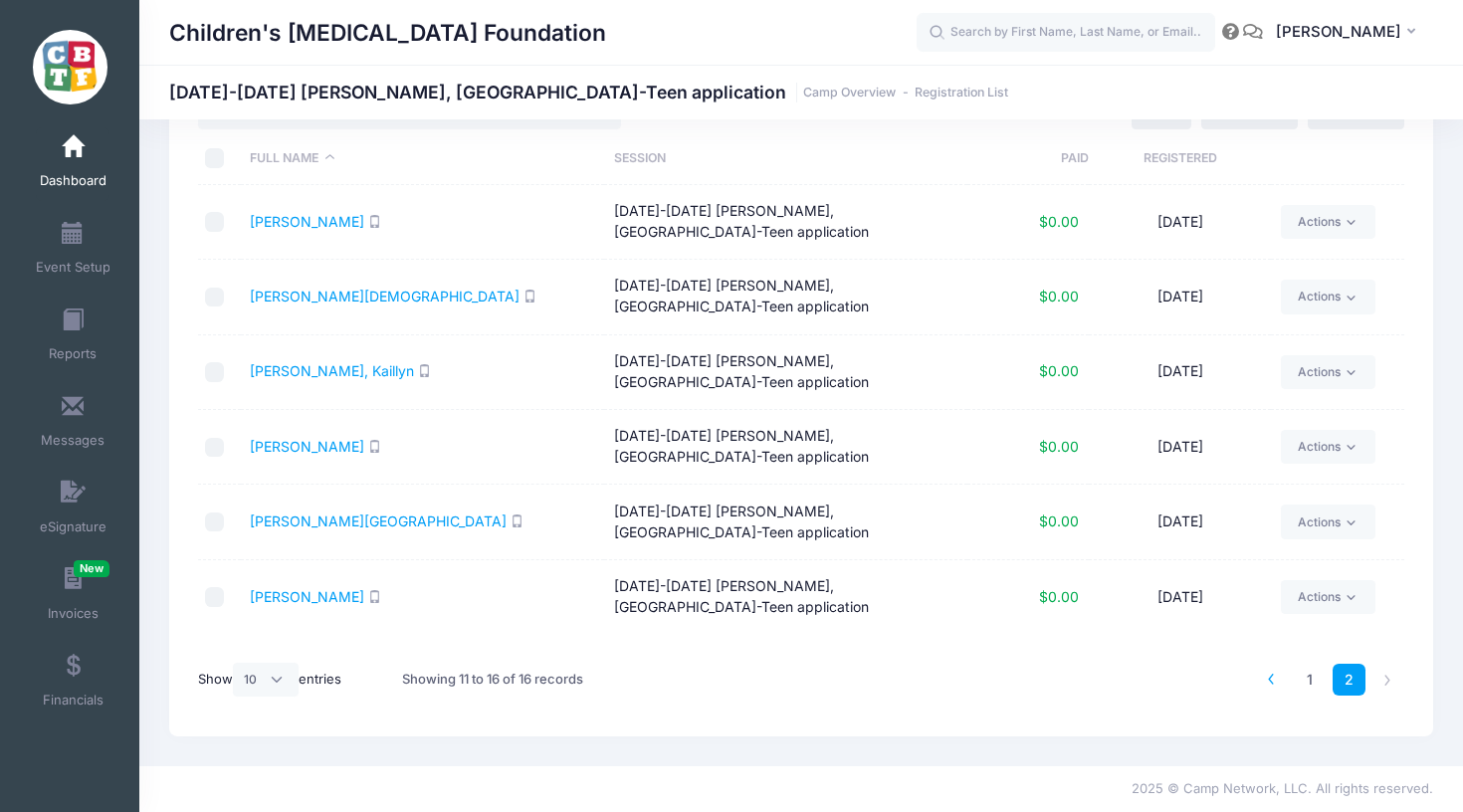 click at bounding box center (1271, 679) 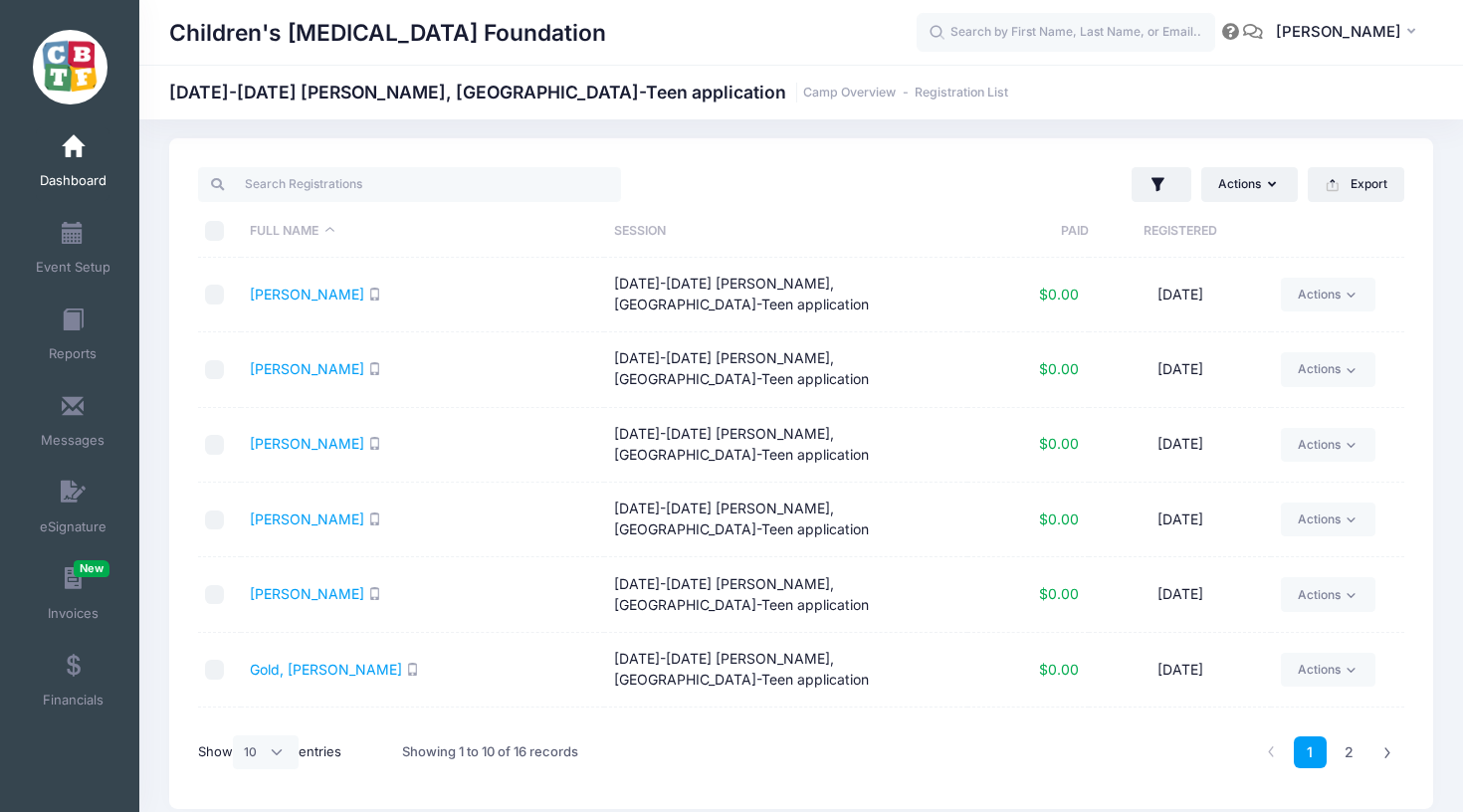 scroll, scrollTop: 0, scrollLeft: 0, axis: both 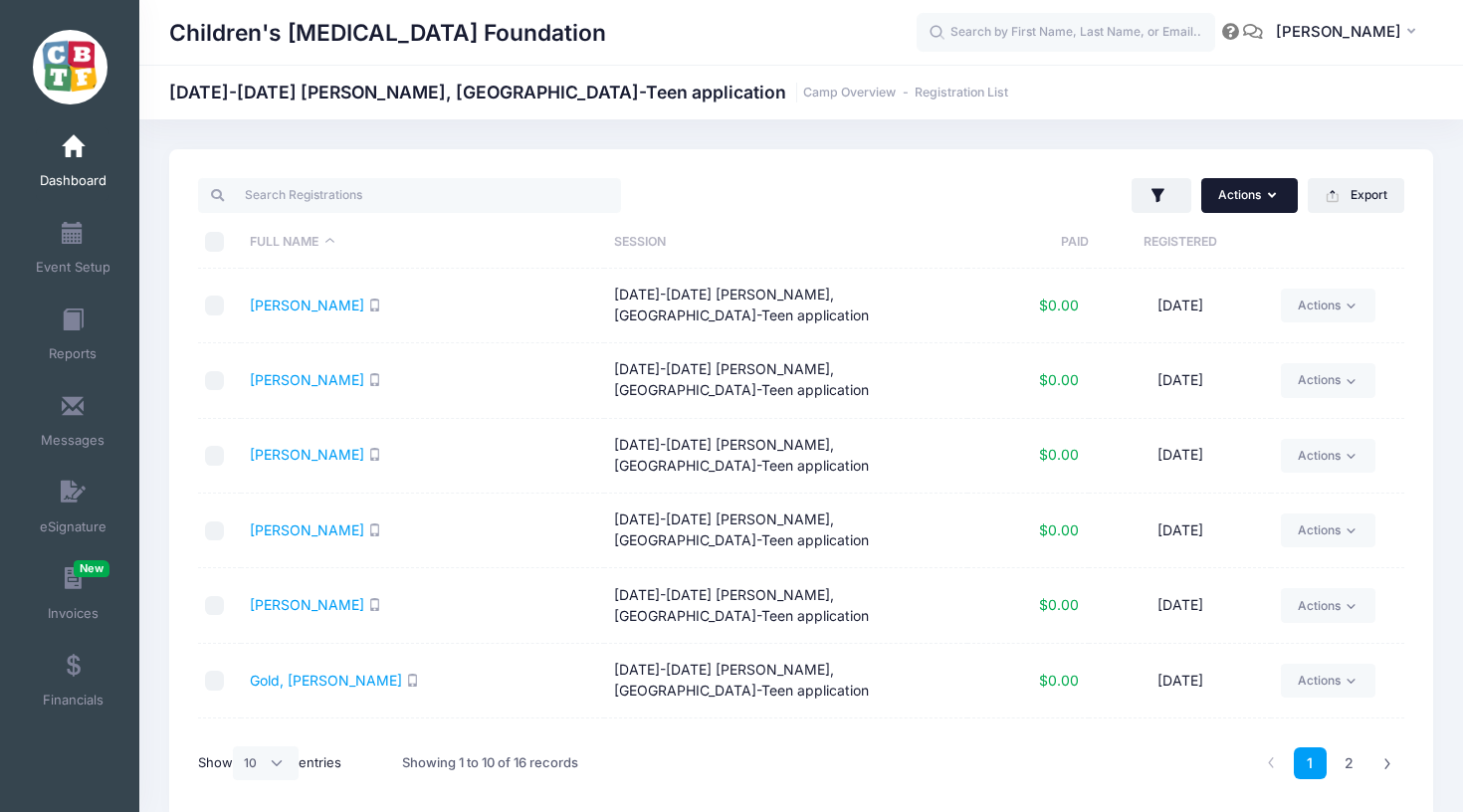 click on "Actions" at bounding box center [1249, 195] 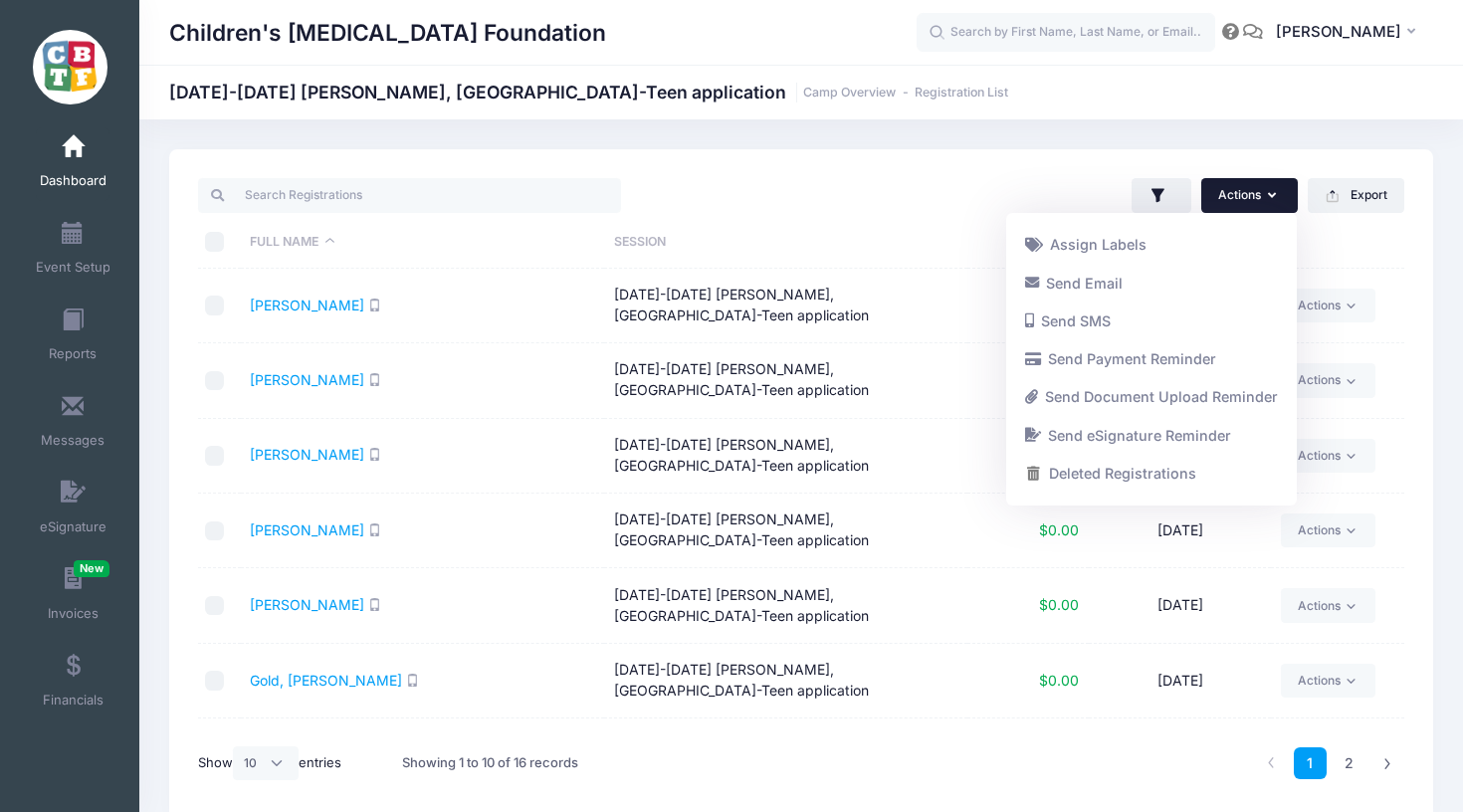 click on "Actions" at bounding box center (1249, 195) 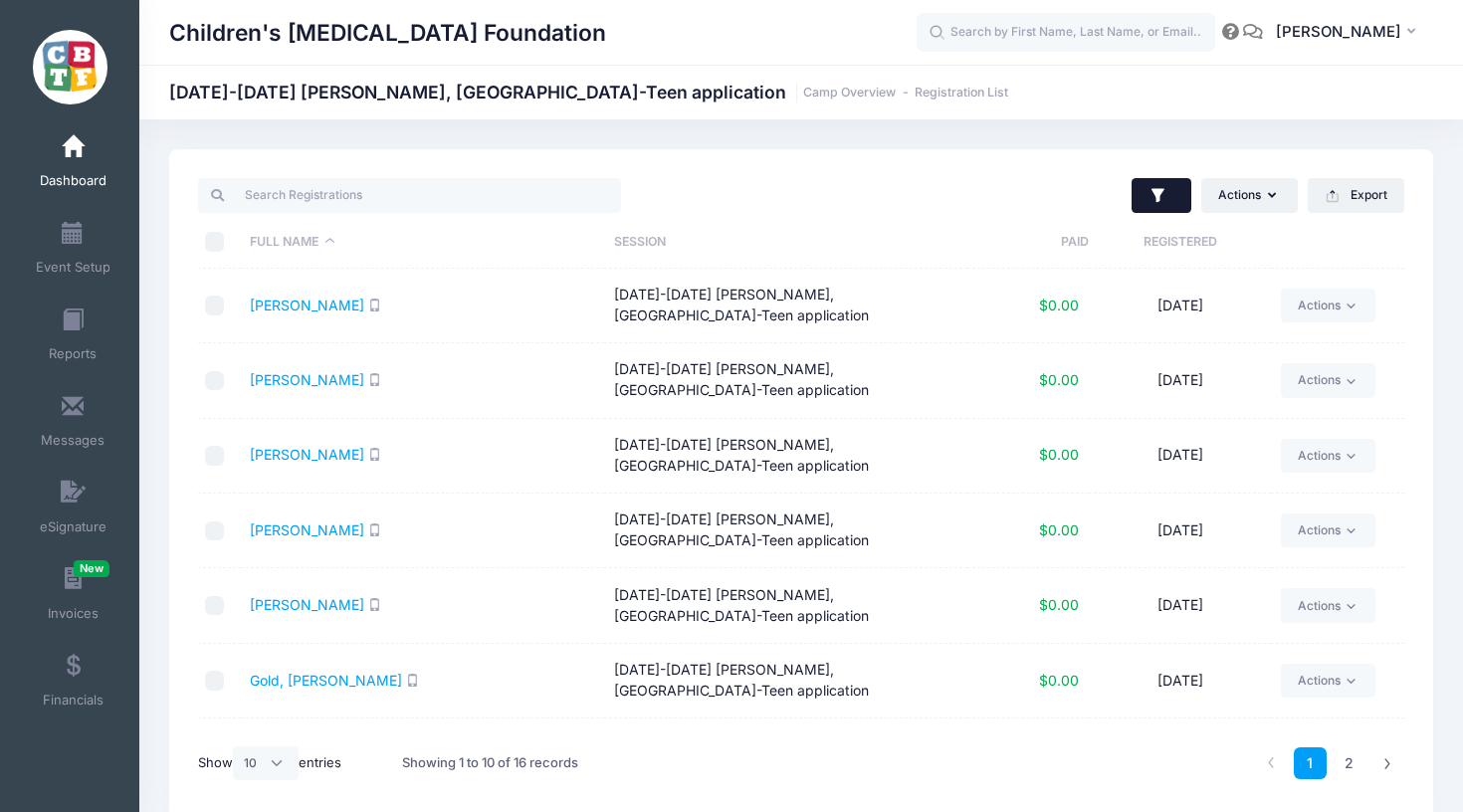 click at bounding box center [1161, 196] 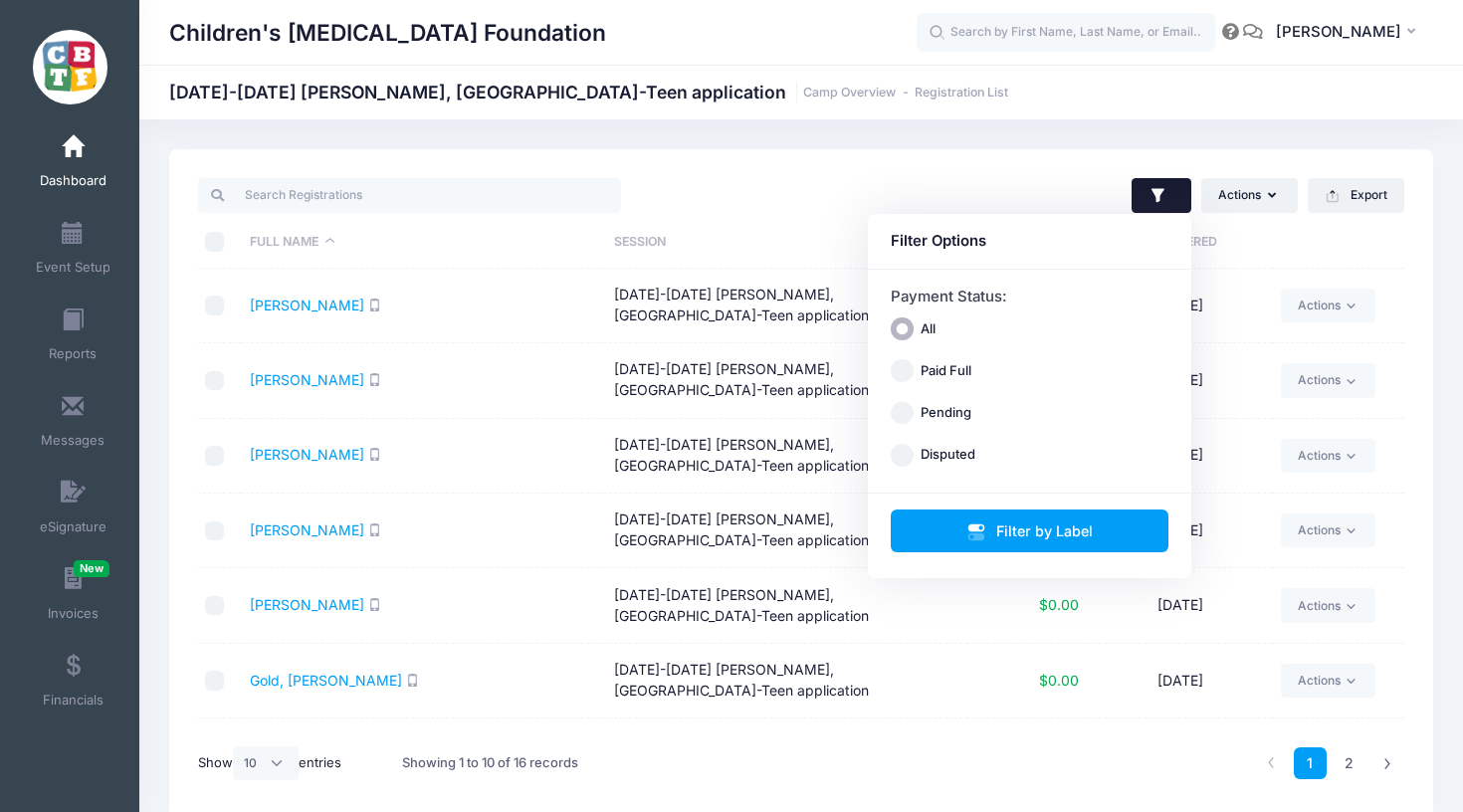 click on "Actions      Assign Labels
Send Email
Send SMS
Send Payment Reminder
Send Document Upload Reminder
Send eSignature Reminder
Deleted Registrations
Filter Options
Payment Status:
All
Paid Full
Pending
Disputed" at bounding box center (1108, 195) 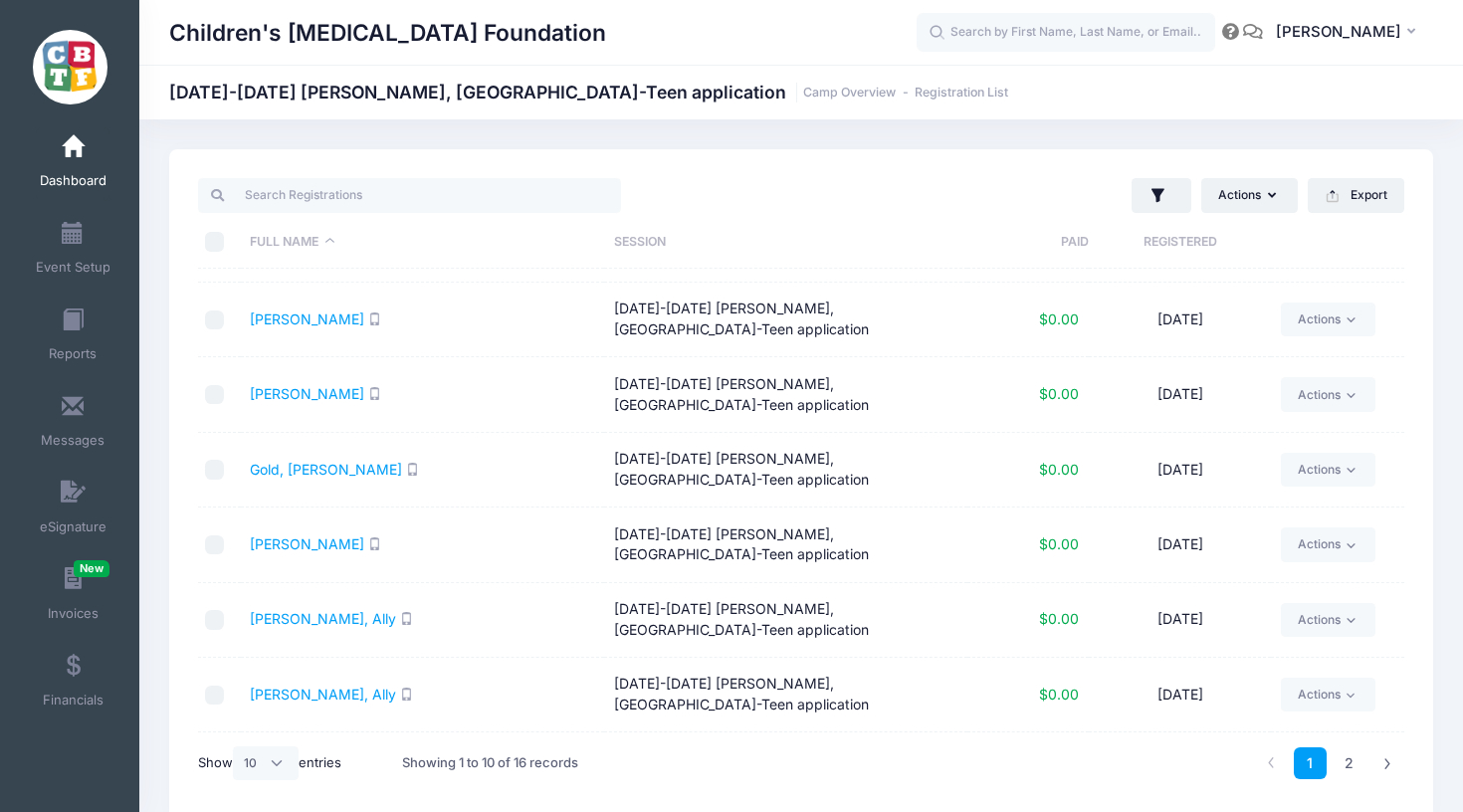 scroll, scrollTop: 210, scrollLeft: 0, axis: vertical 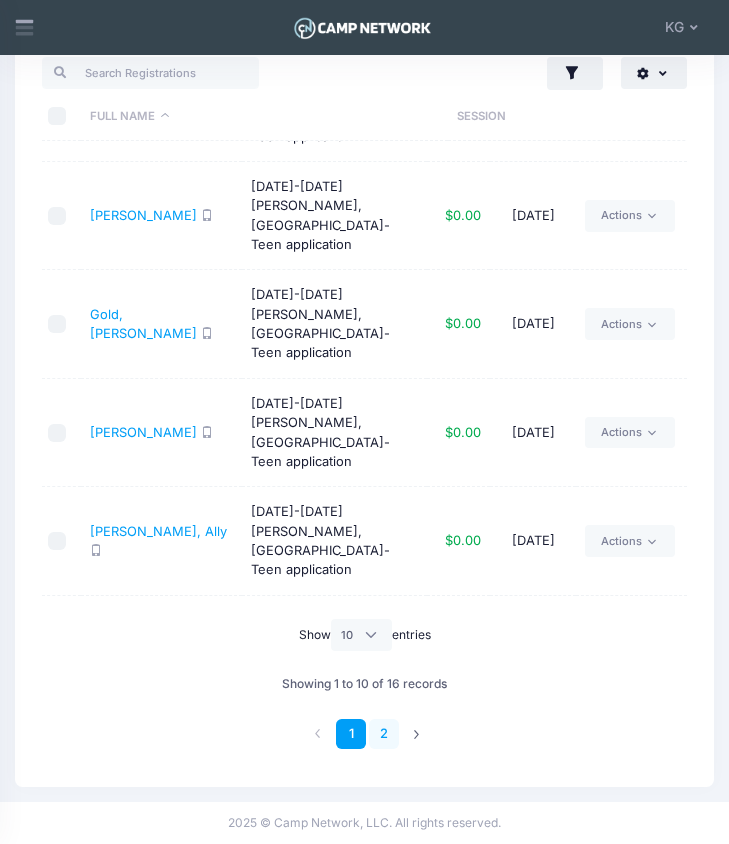 click on "2" at bounding box center [384, 734] 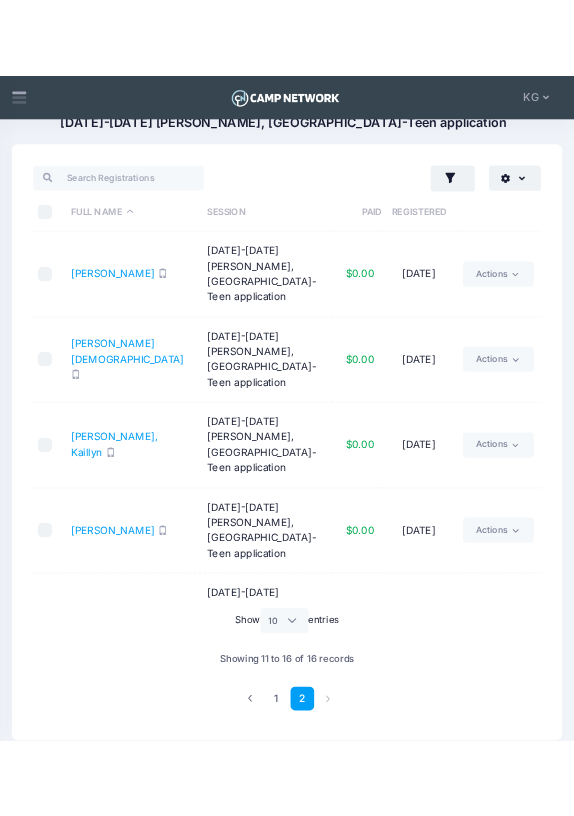scroll, scrollTop: 68, scrollLeft: 0, axis: vertical 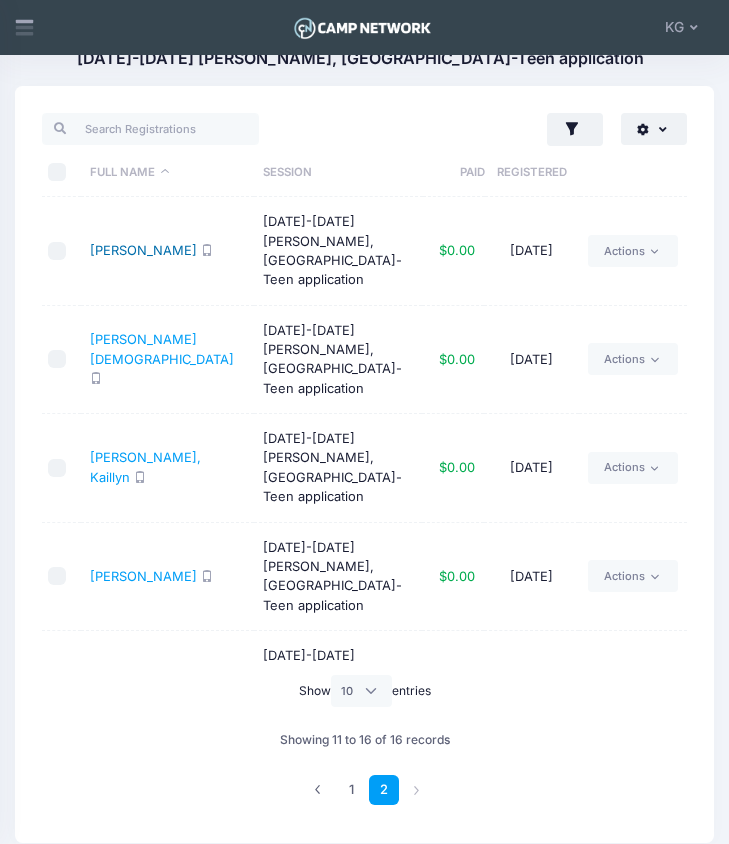 click on "Patterson, Riley" at bounding box center (143, 250) 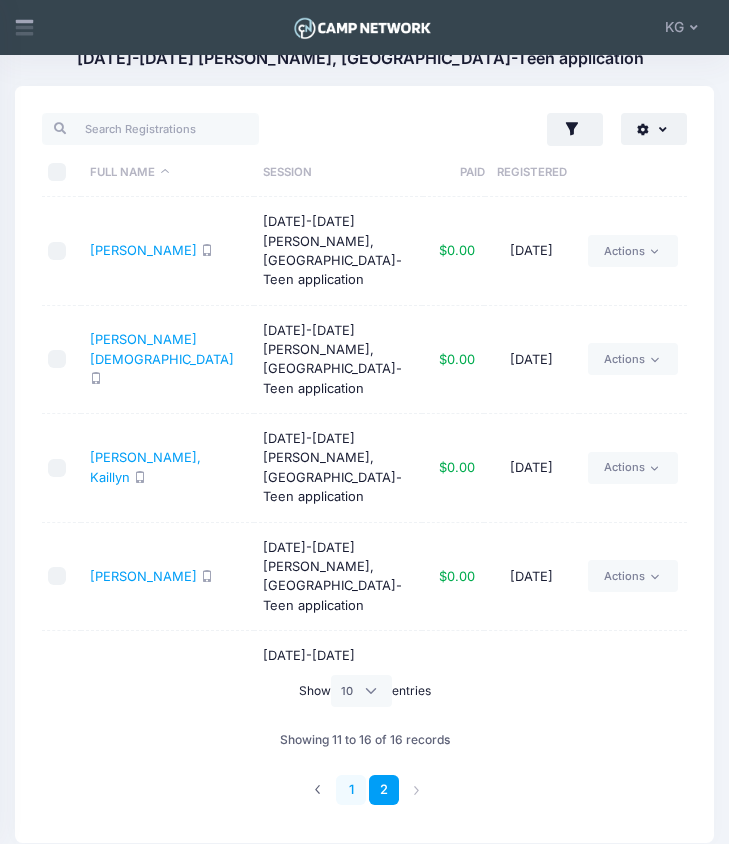 click on "1" at bounding box center [351, 790] 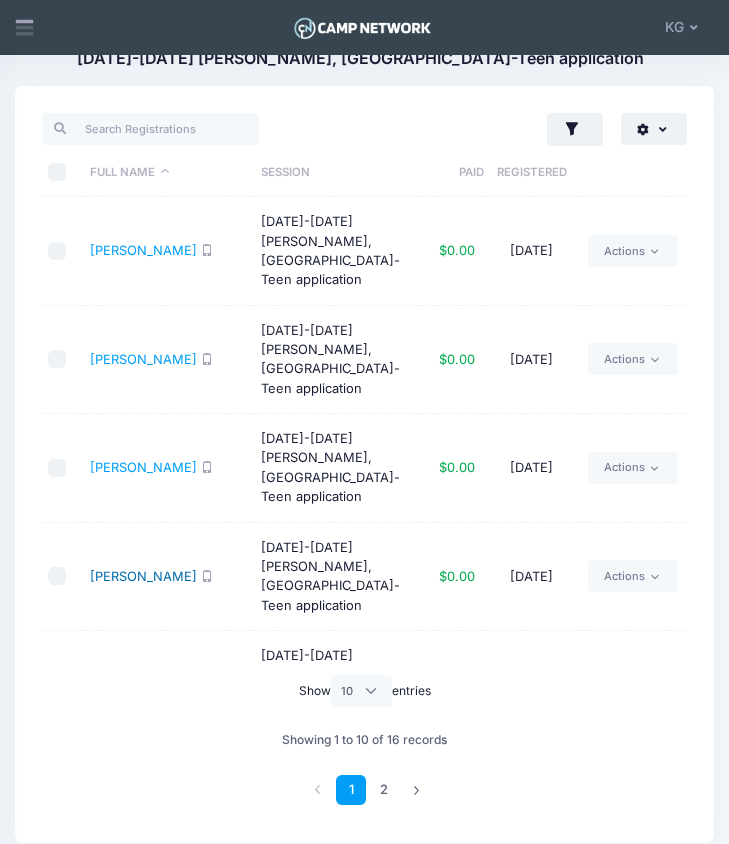 click on "Fredericks, Layla" at bounding box center [143, 576] 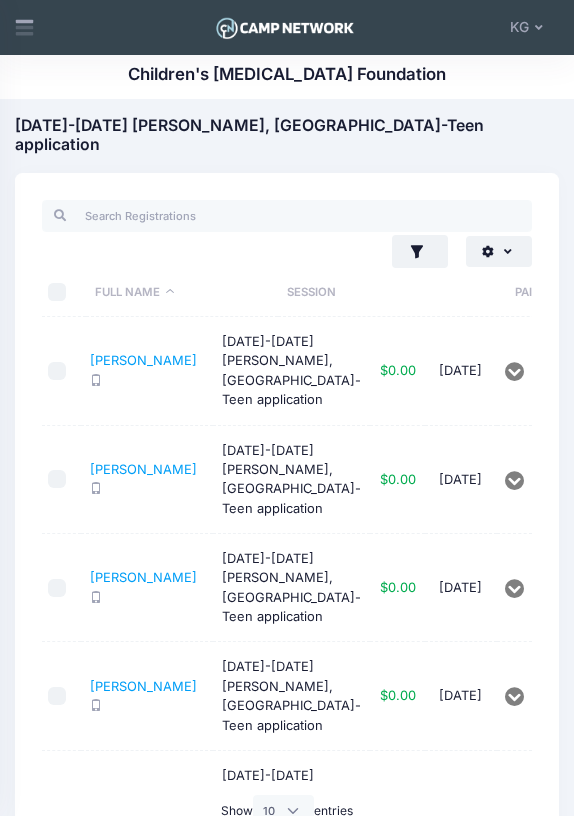 scroll, scrollTop: 0, scrollLeft: 0, axis: both 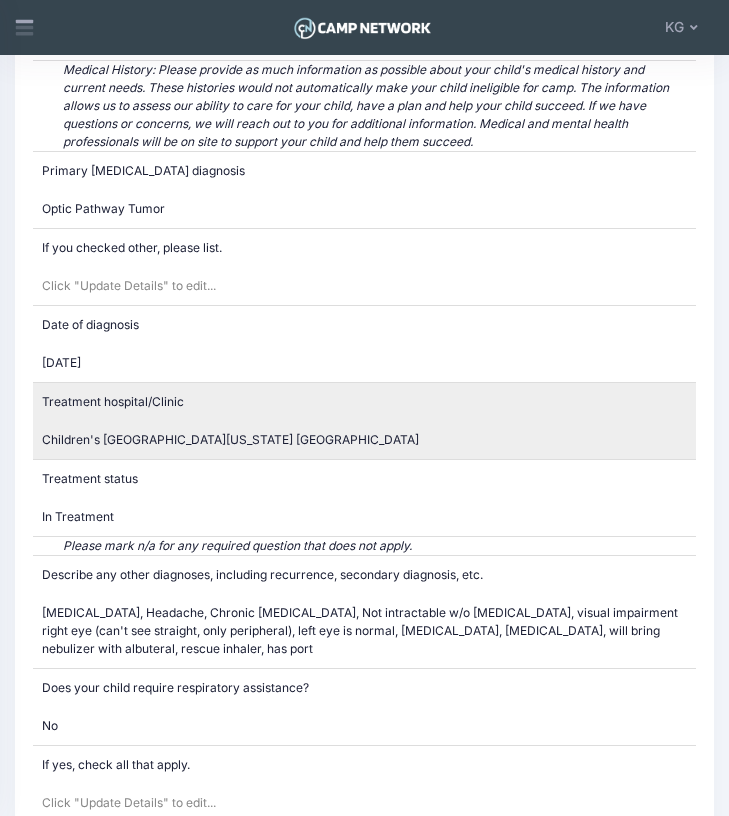 click on "Children's Hospital of Michigan Detroit" at bounding box center [230, 439] 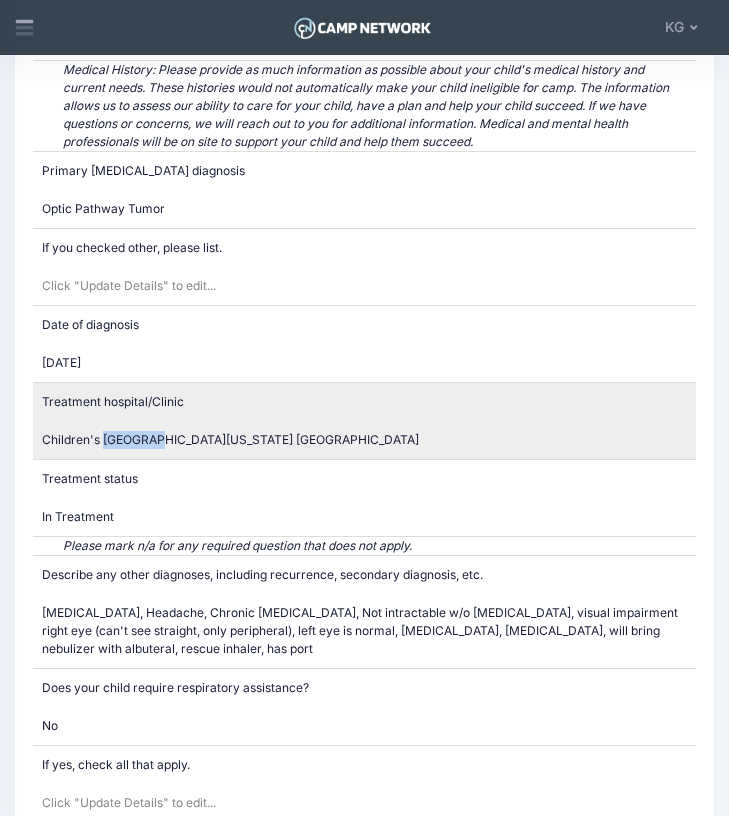 click on "Children's Hospital of Michigan Detroit" at bounding box center (230, 439) 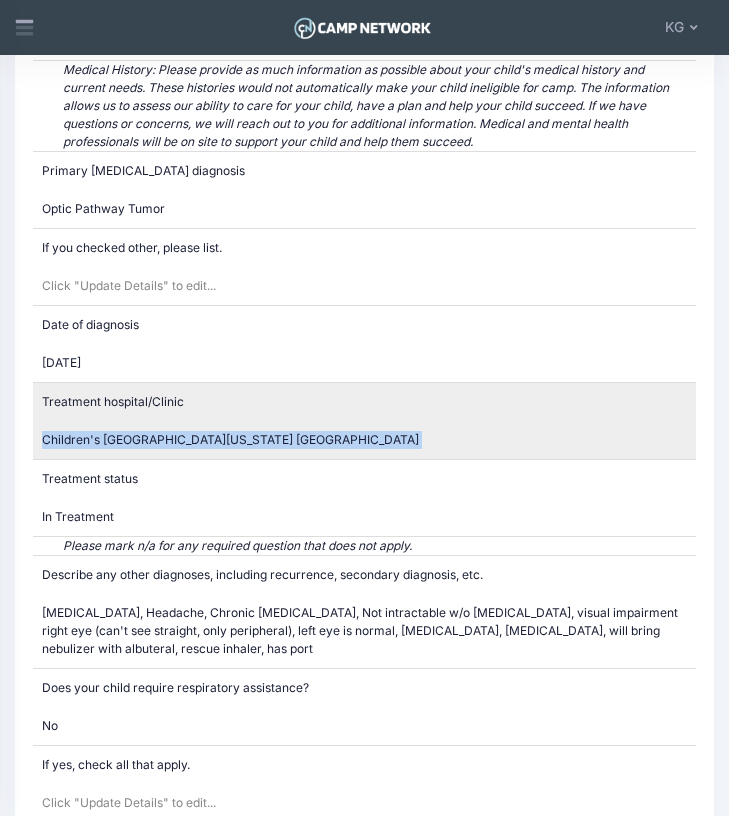 click on "Children's Hospital of Michigan Detroit" at bounding box center [230, 439] 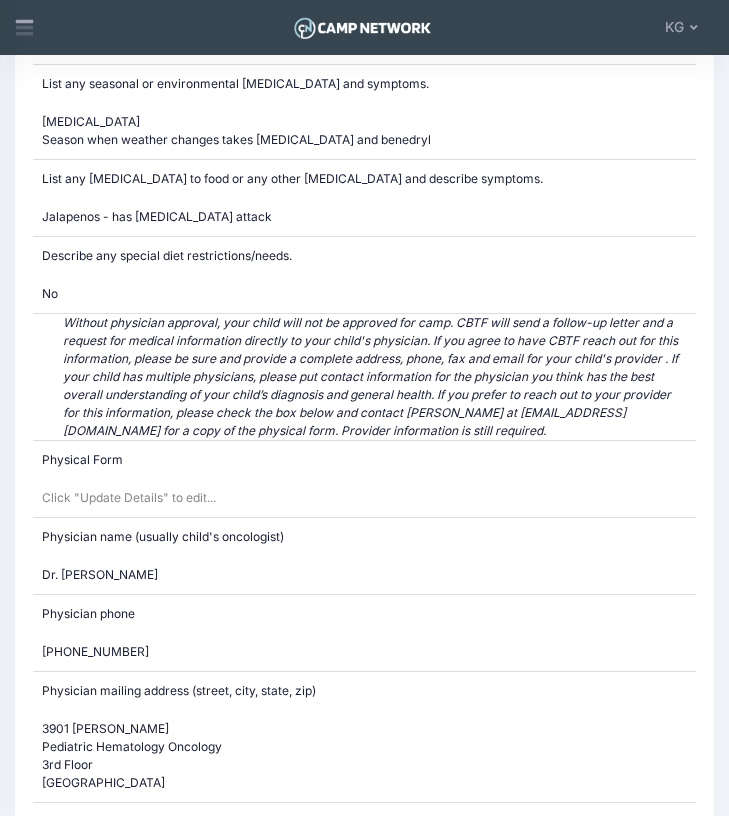 scroll, scrollTop: 5003, scrollLeft: 0, axis: vertical 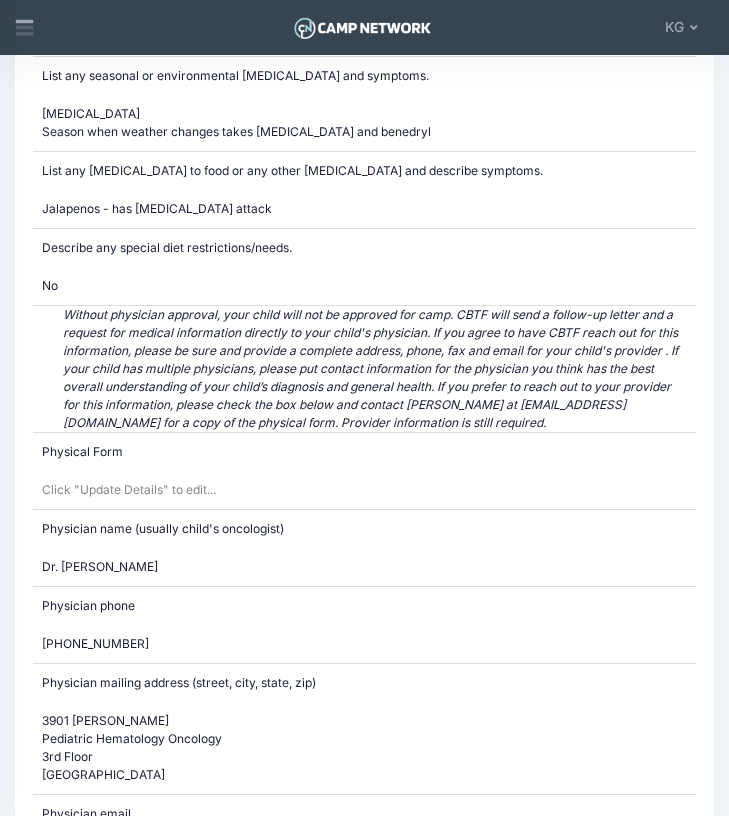 click on "313-745-5515" at bounding box center (95, 643) 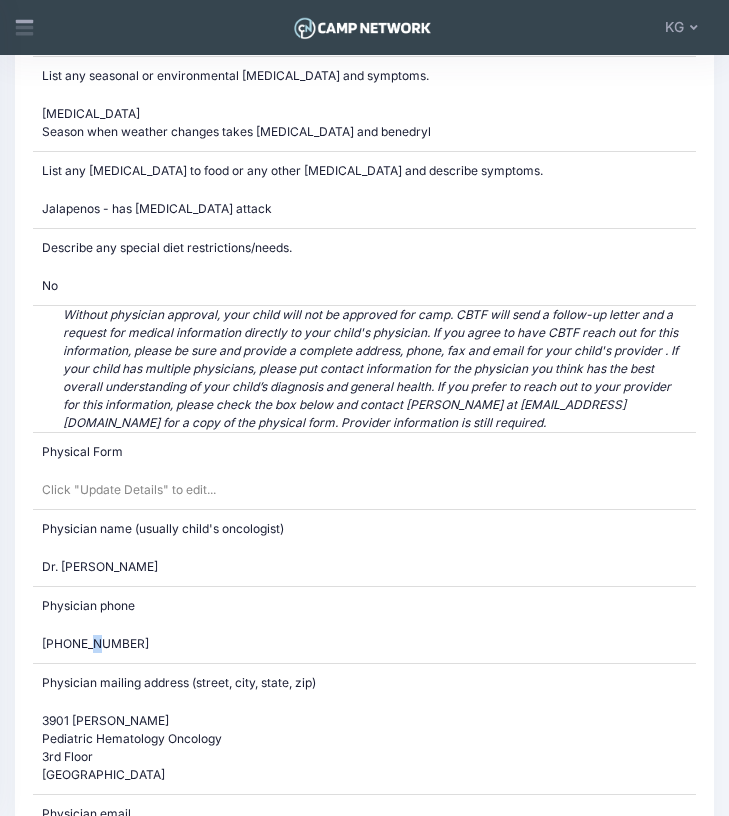 click on "313-745-5515" at bounding box center [95, 643] 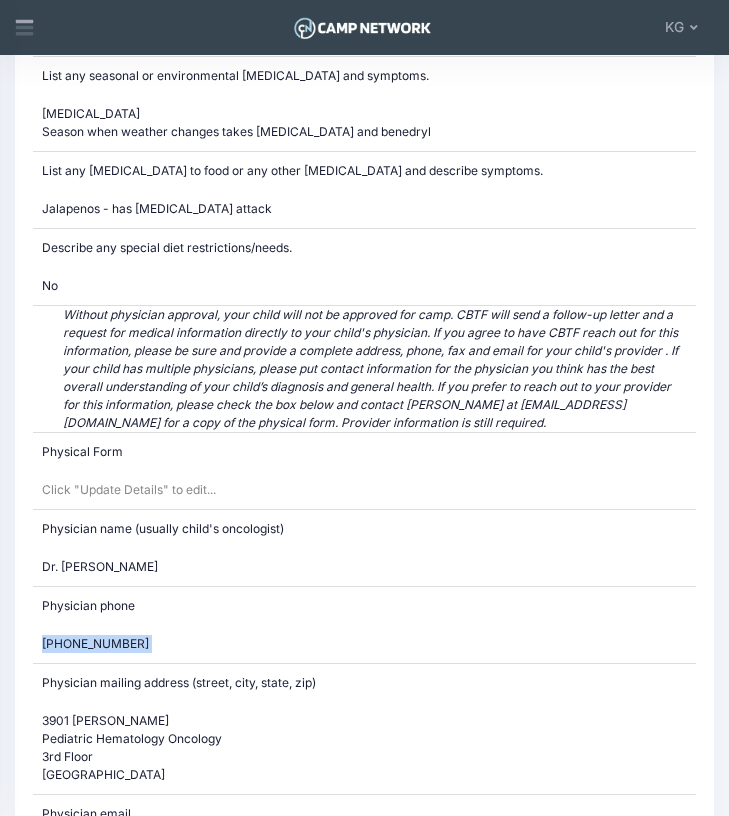 click on "313-745-5515" at bounding box center [95, 643] 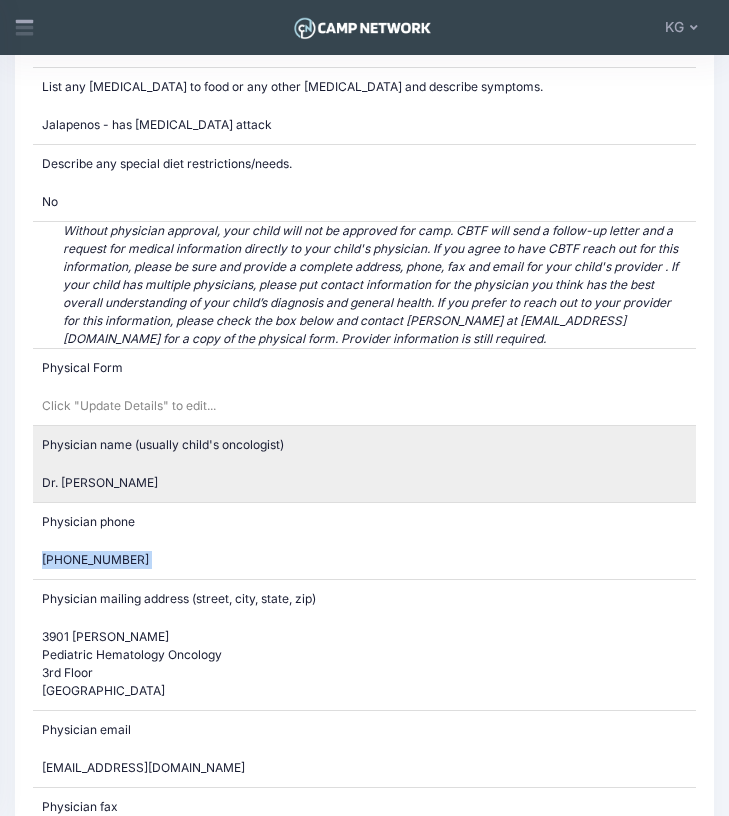 scroll, scrollTop: 5117, scrollLeft: 0, axis: vertical 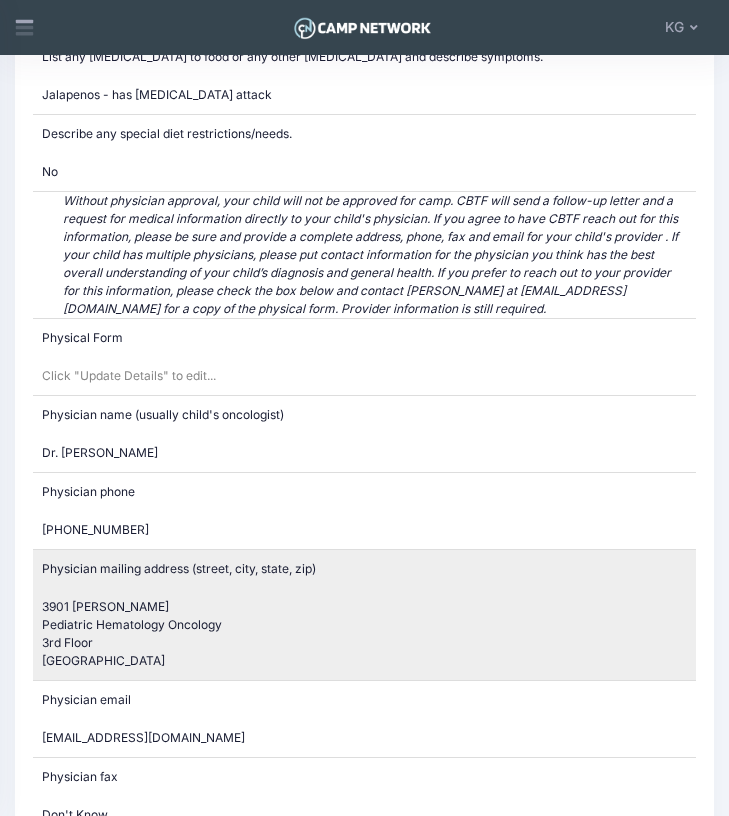 click on "3901 Beaubien
Pediatric Hematology Oncology
3rd Floor
Detroit, MI 48201" at bounding box center (364, 634) 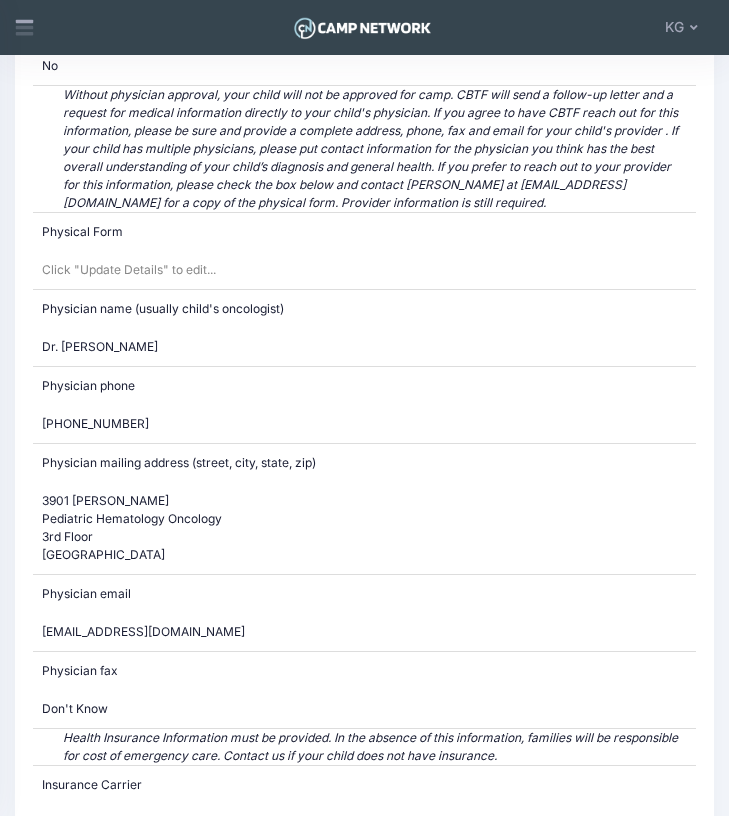 scroll, scrollTop: 5224, scrollLeft: 0, axis: vertical 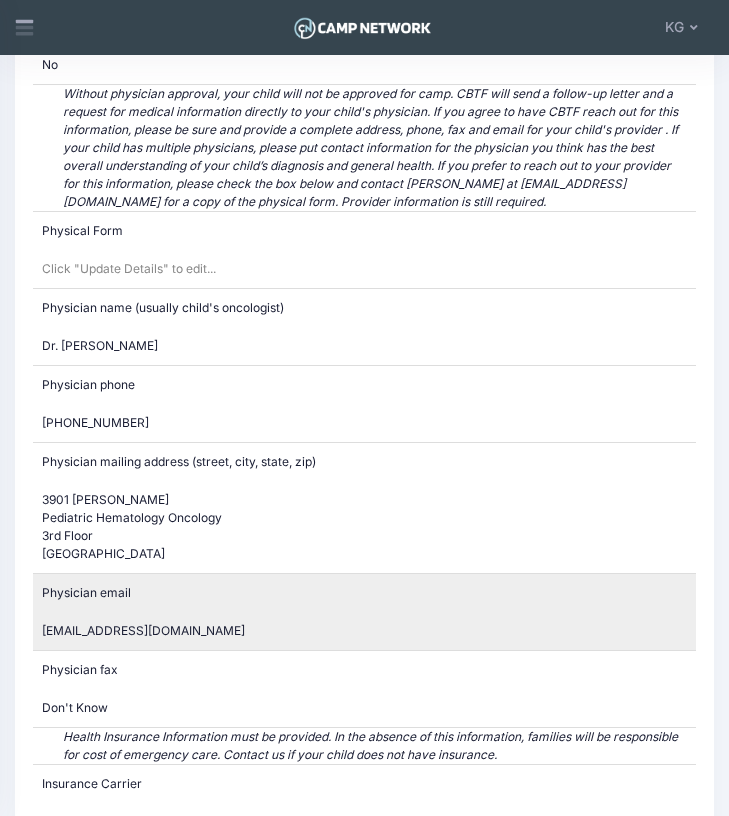 click on "toll1s@cmich.edu" at bounding box center [143, 630] 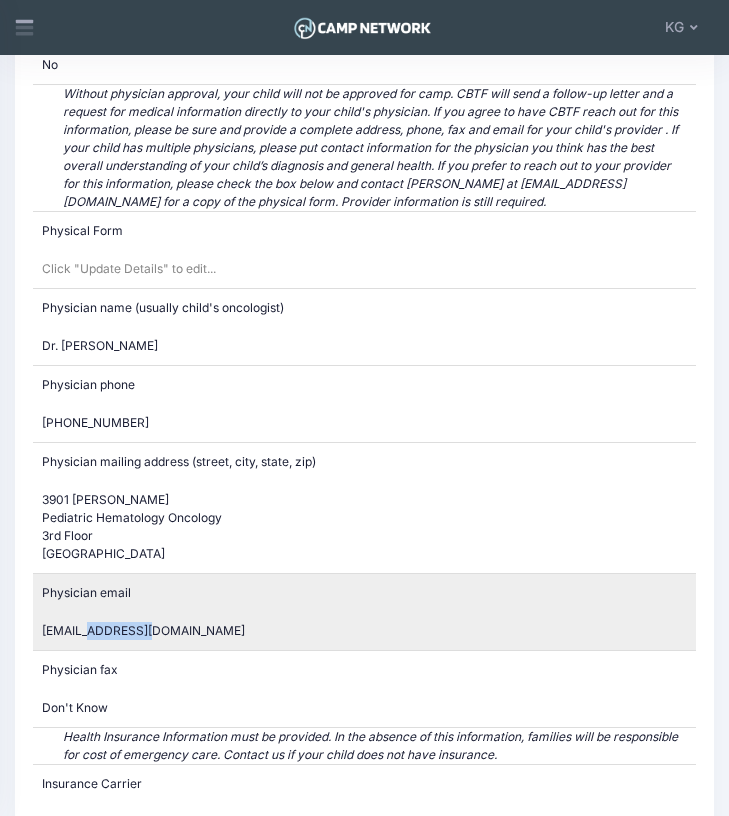 click on "toll1s@cmich.edu" at bounding box center (143, 630) 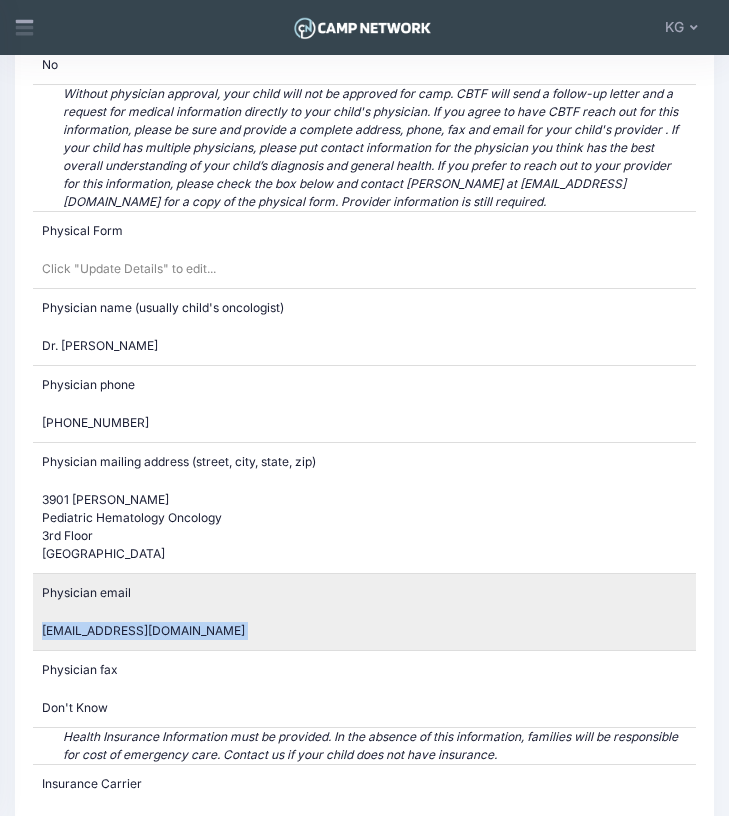 click on "toll1s@cmich.edu" at bounding box center [143, 630] 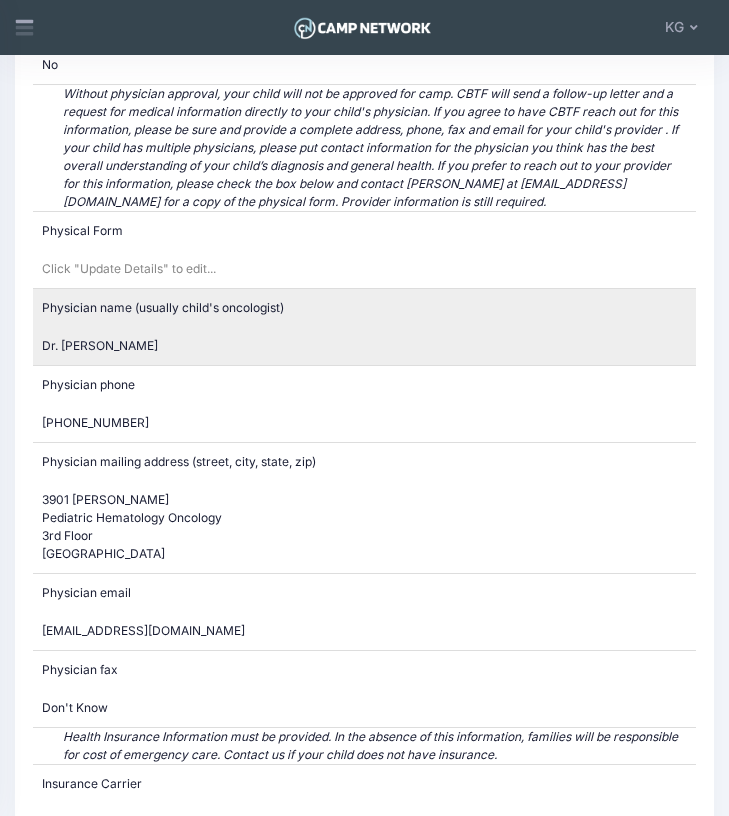 click on "Dr. Stephanie Toll" at bounding box center [100, 345] 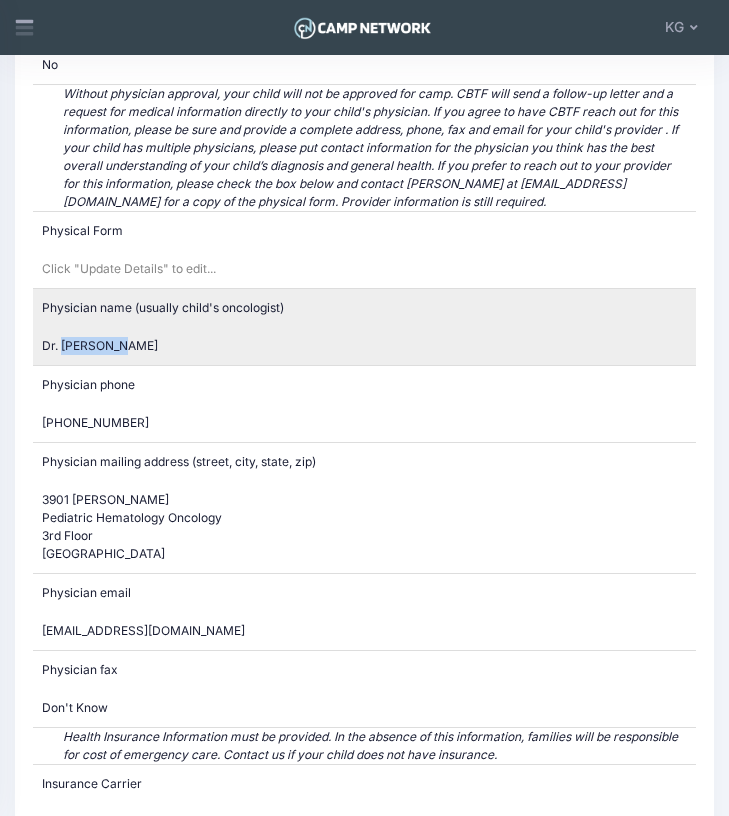 click on "Dr. Stephanie Toll" at bounding box center [100, 345] 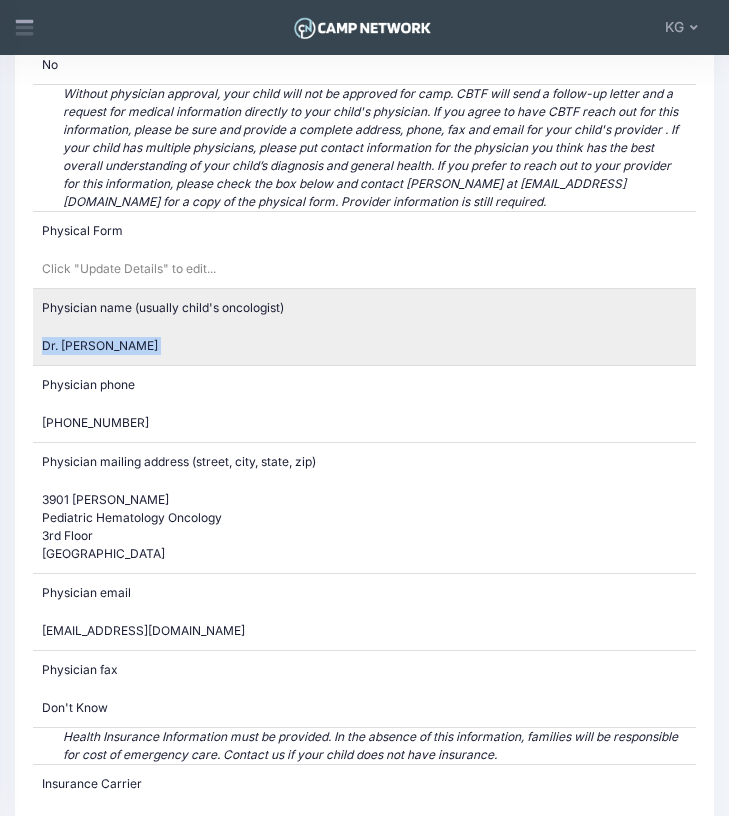 click on "Dr. Stephanie Toll" at bounding box center [100, 345] 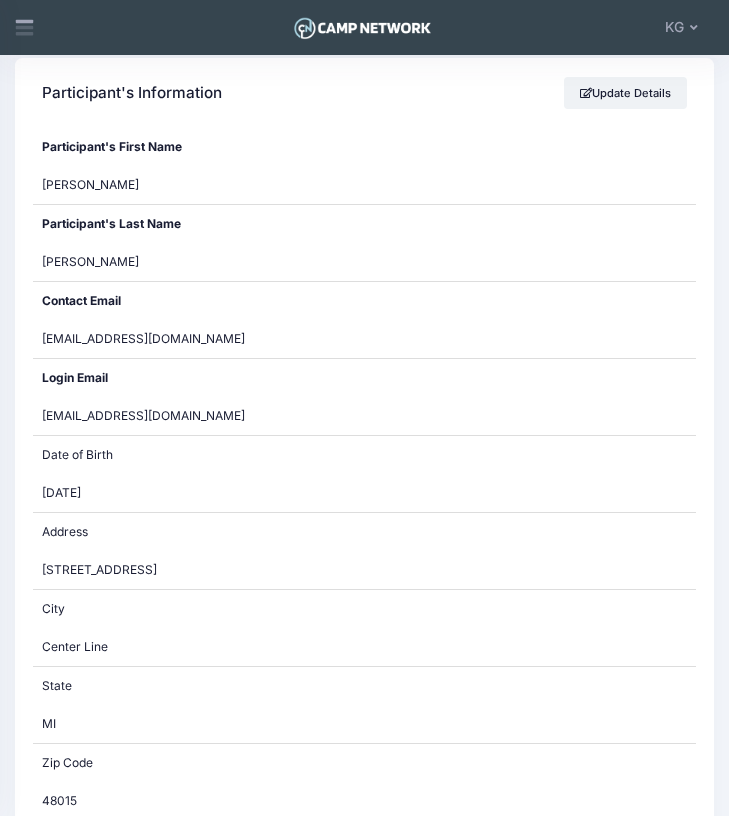 scroll, scrollTop: 544, scrollLeft: 0, axis: vertical 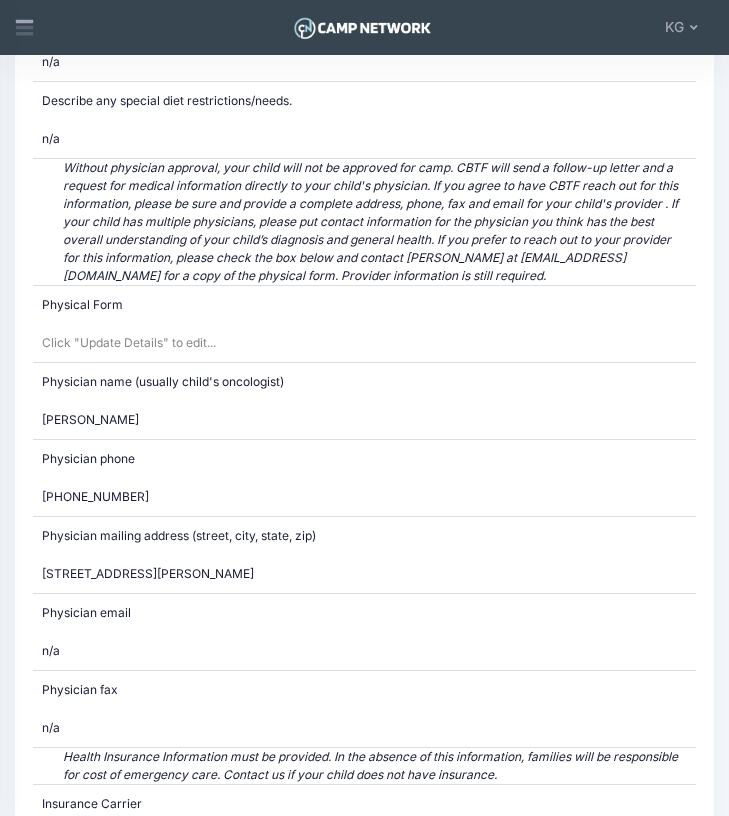 click on "[PERSON_NAME]" at bounding box center [90, 419] 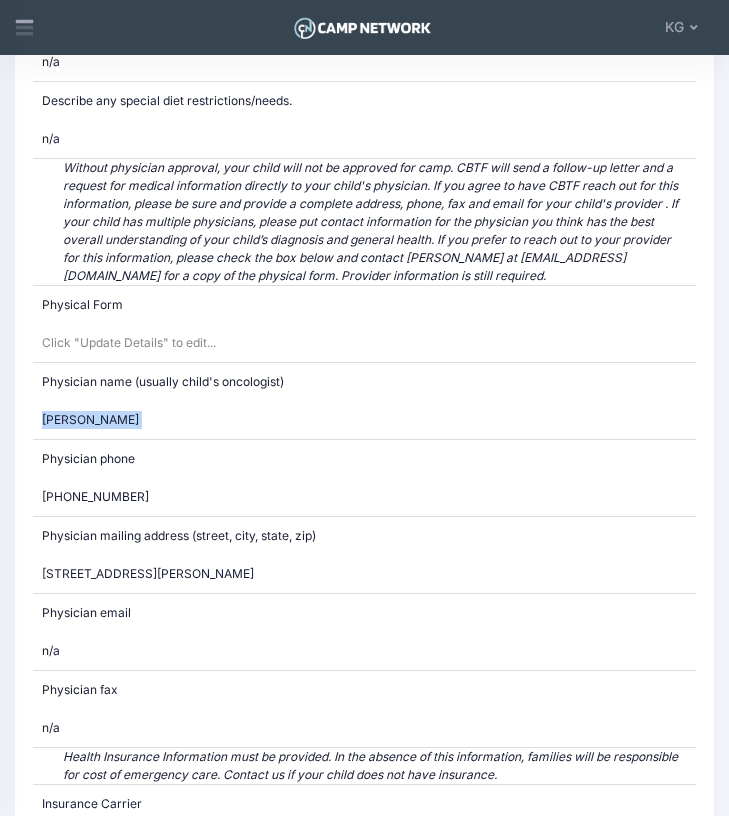 click on "Dr Sarah Rumler" at bounding box center (90, 419) 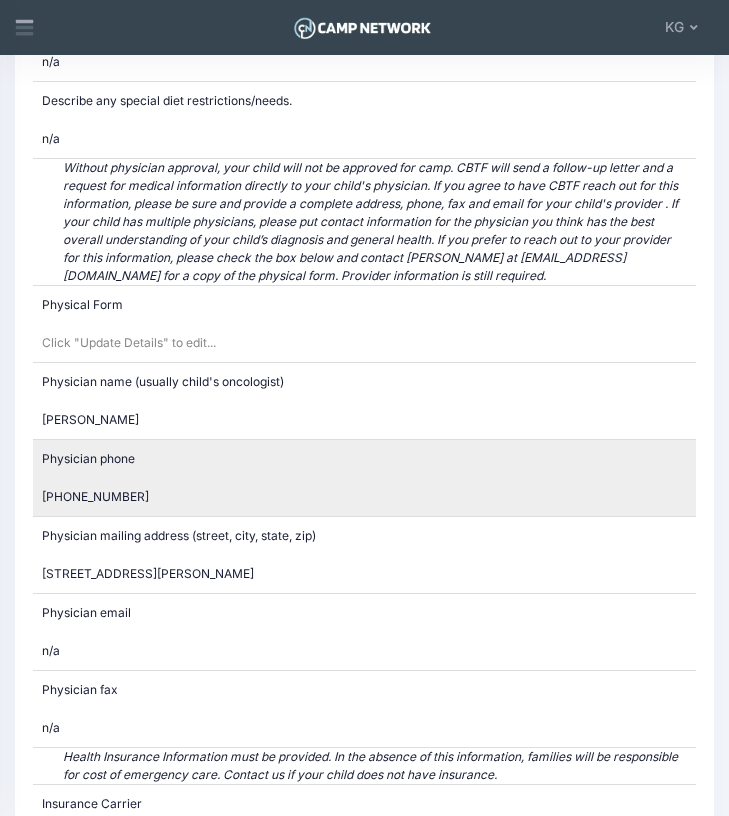click on "414-266-2420" at bounding box center (95, 496) 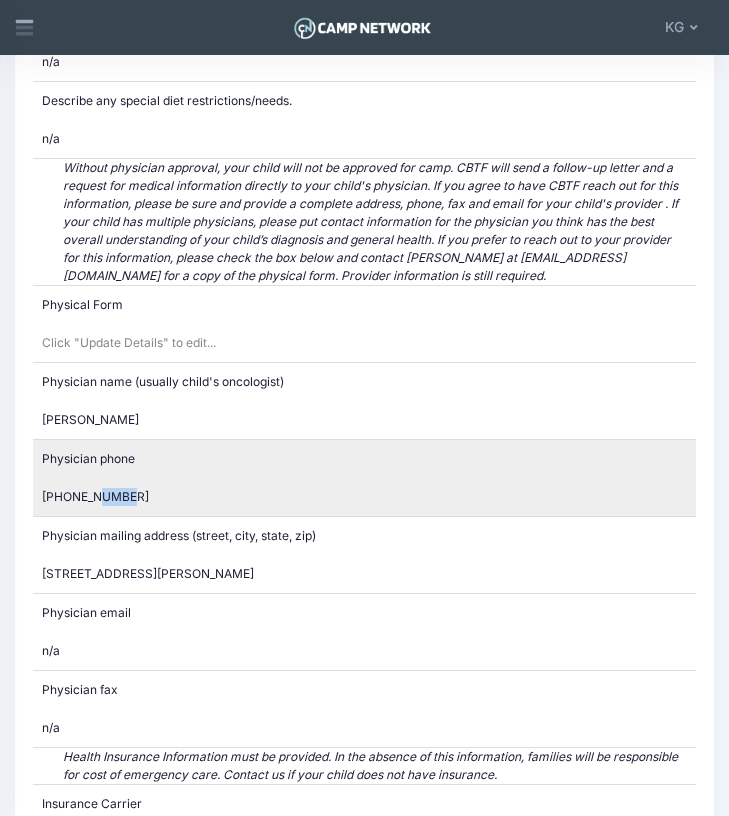 click on "414-266-2420" at bounding box center (95, 496) 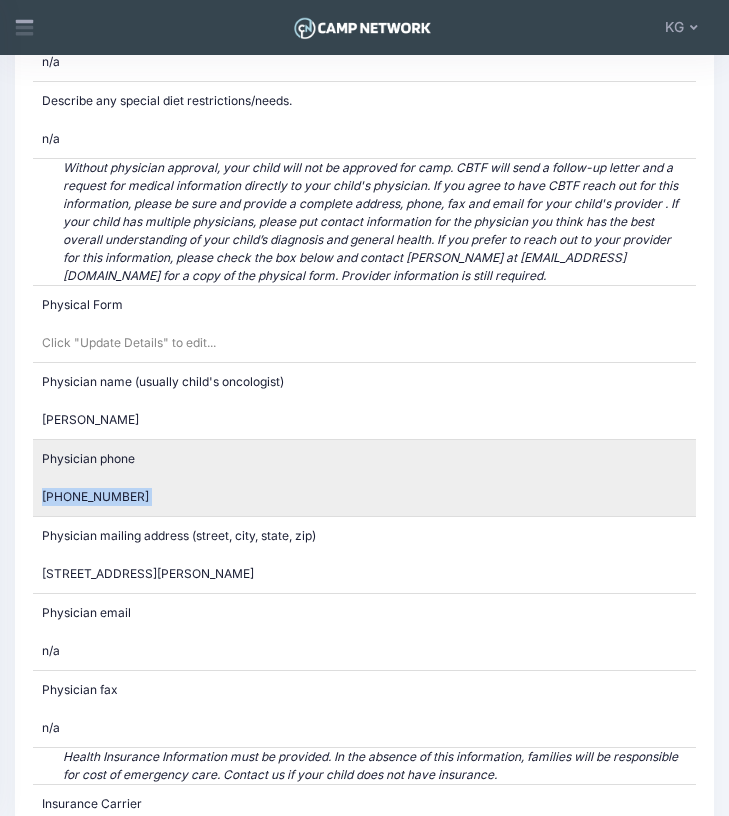 click on "414-266-2420" at bounding box center (95, 496) 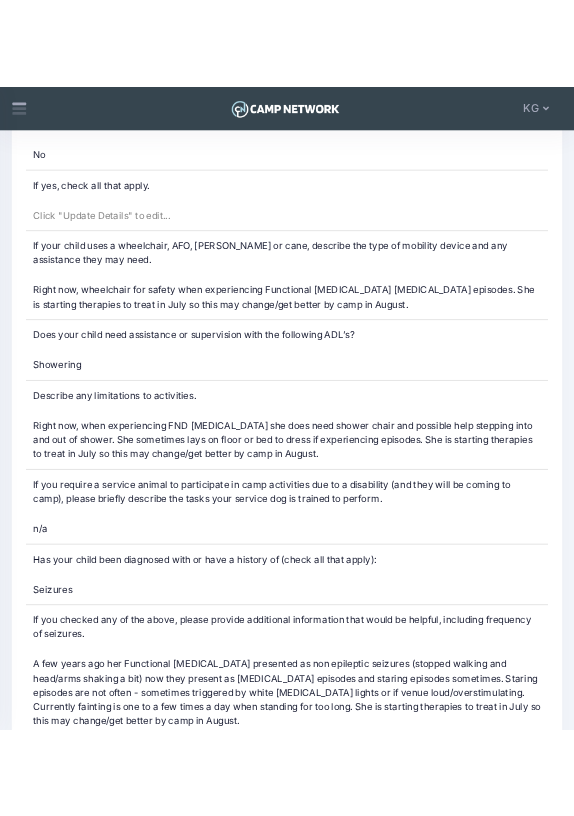 scroll, scrollTop: 3148, scrollLeft: 0, axis: vertical 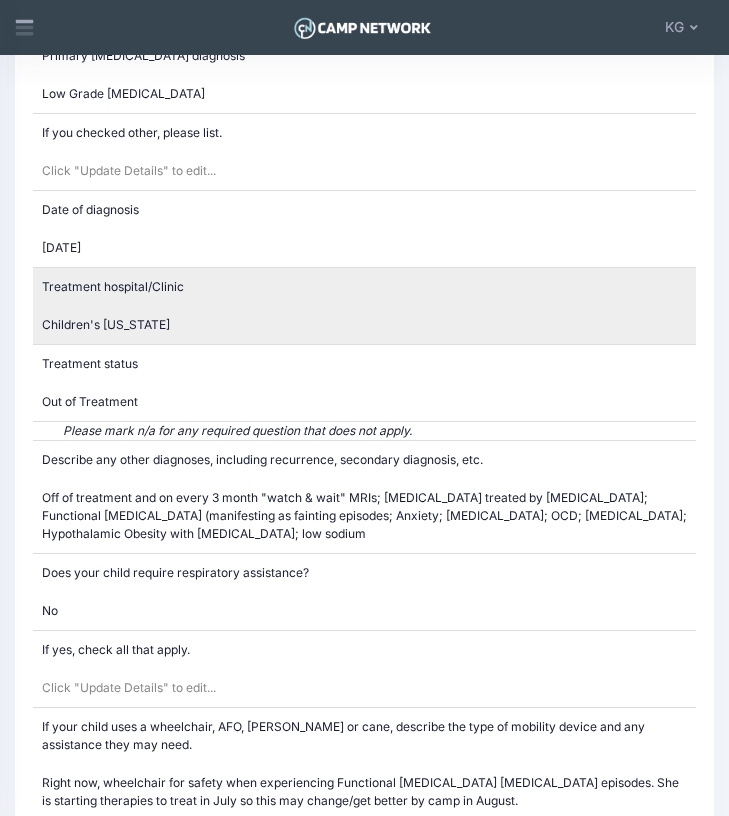 click on "Children's Wisconsin" at bounding box center [106, 324] 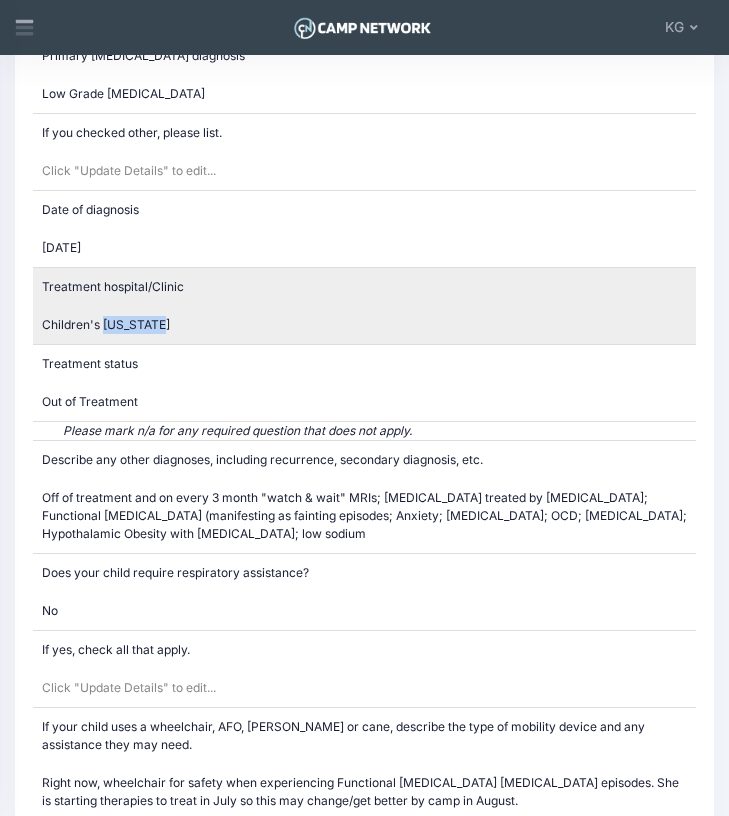 click on "Children's Wisconsin" at bounding box center (106, 324) 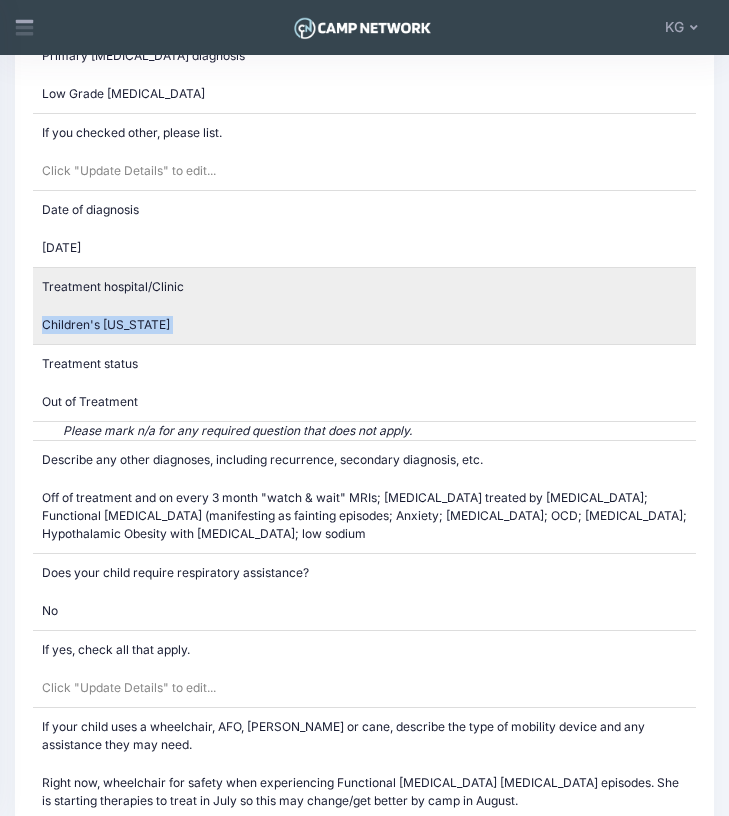 click on "Children's Wisconsin" at bounding box center [106, 324] 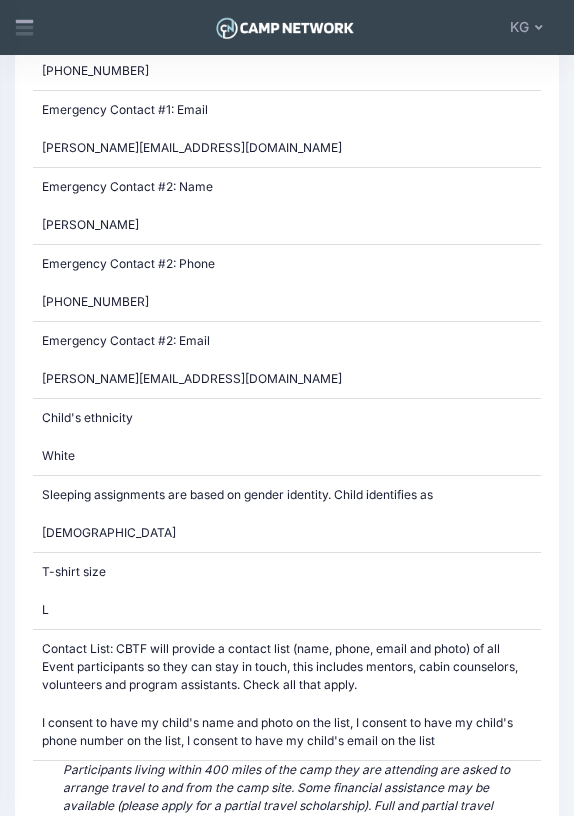 scroll, scrollTop: 1924, scrollLeft: 0, axis: vertical 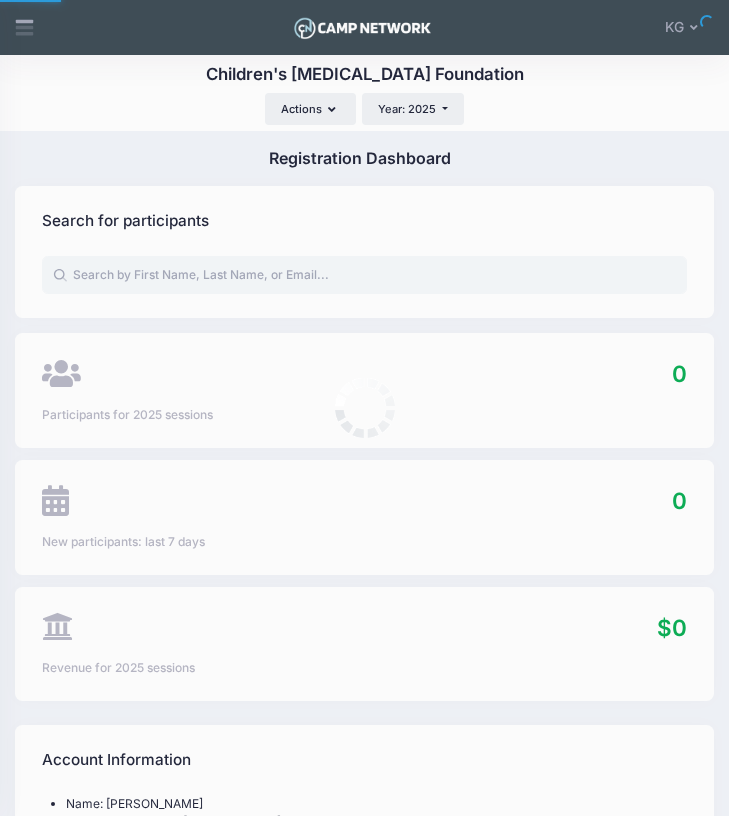 select 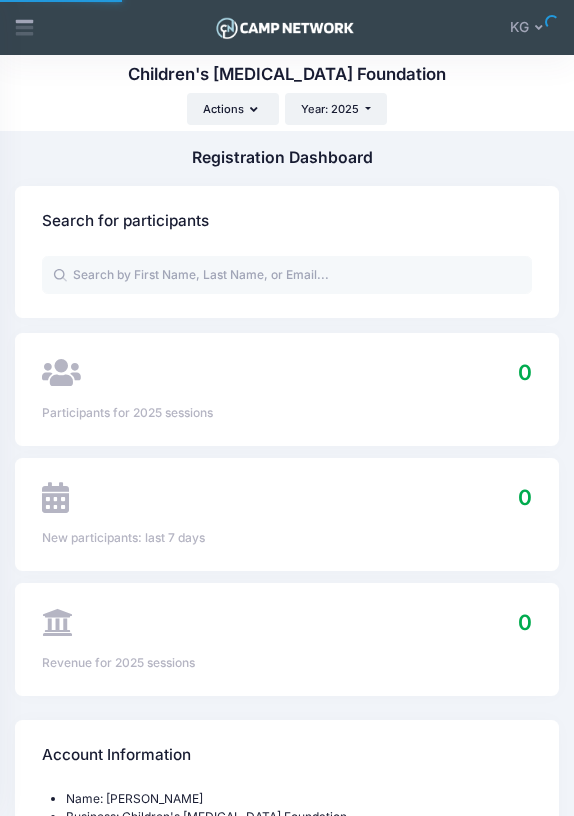 scroll, scrollTop: 866, scrollLeft: 0, axis: vertical 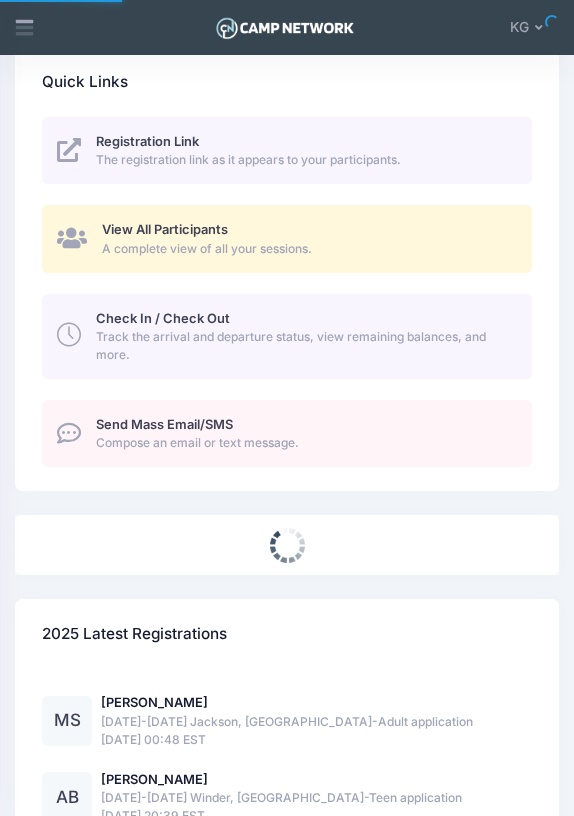 select 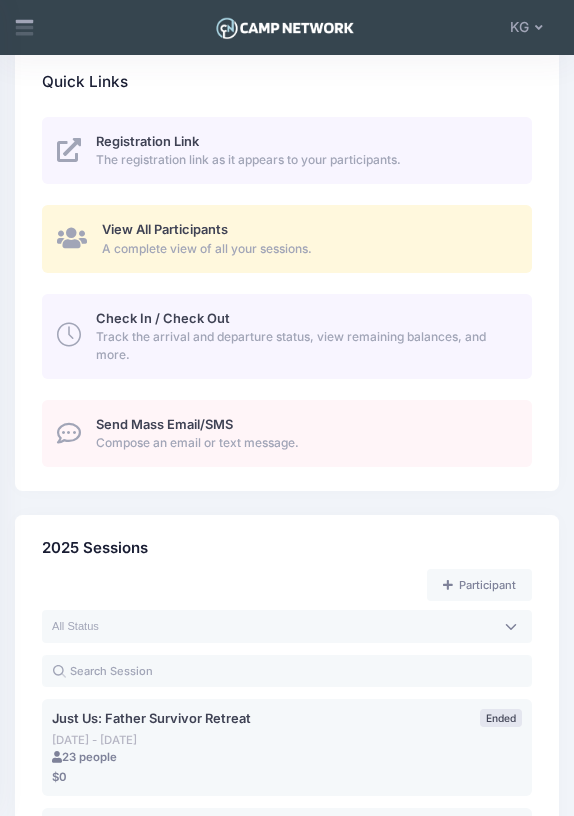 click on "View All Participants" at bounding box center (165, 229) 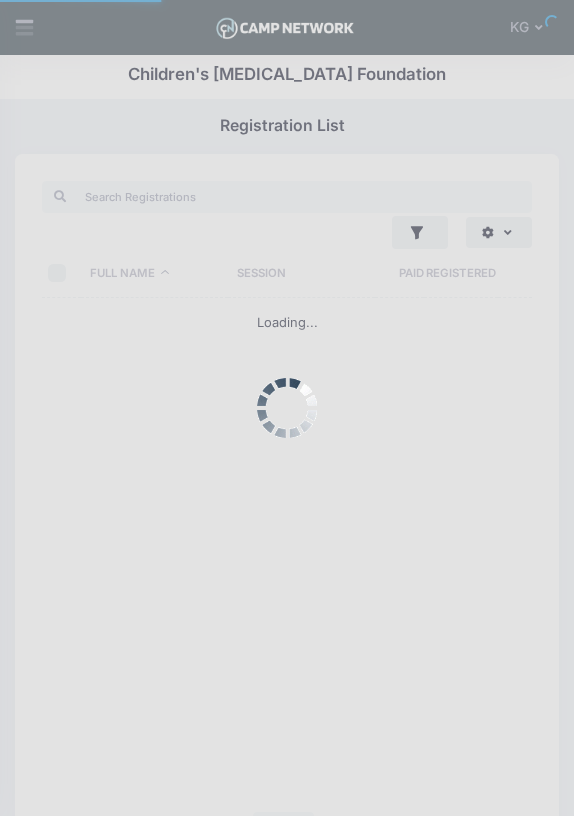 select on "10" 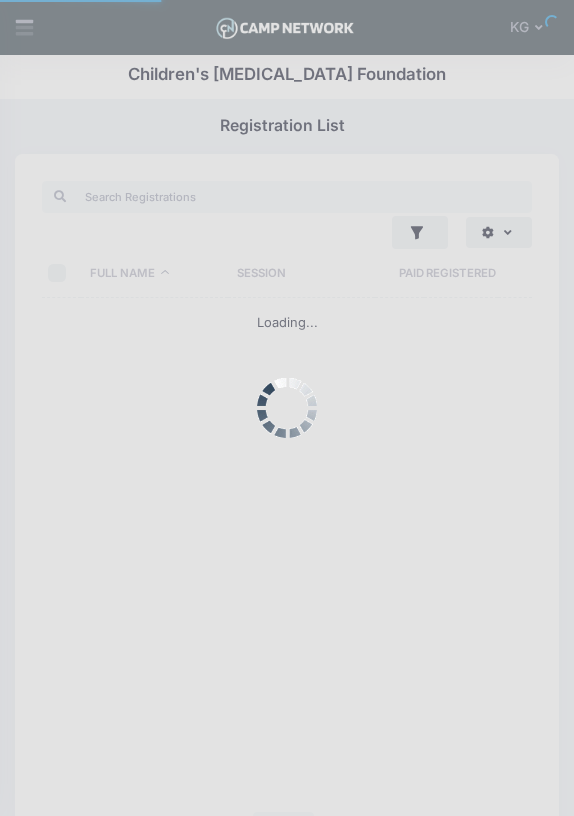 scroll, scrollTop: 0, scrollLeft: 0, axis: both 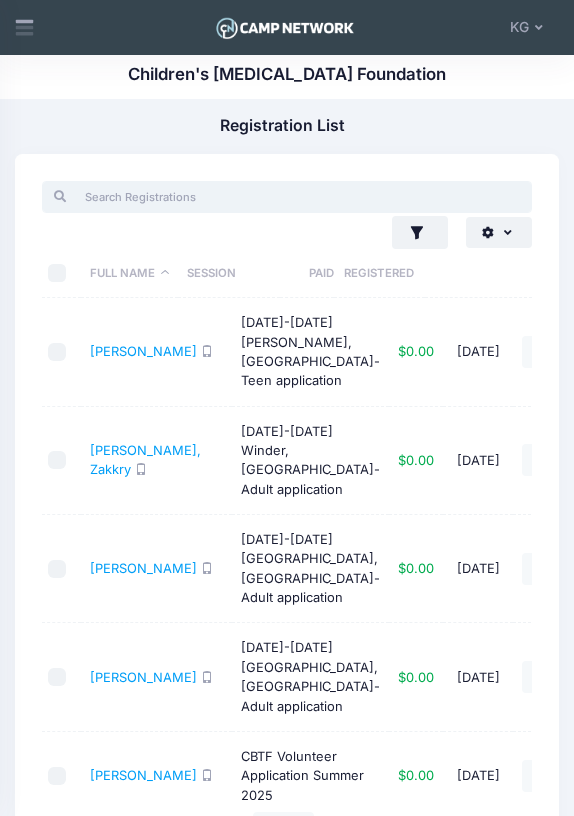 click at bounding box center [287, 197] 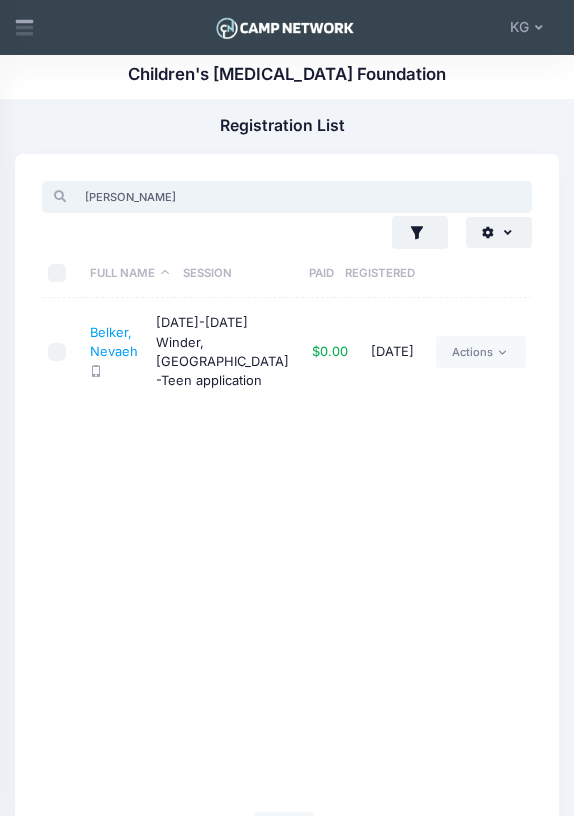type on "Belk" 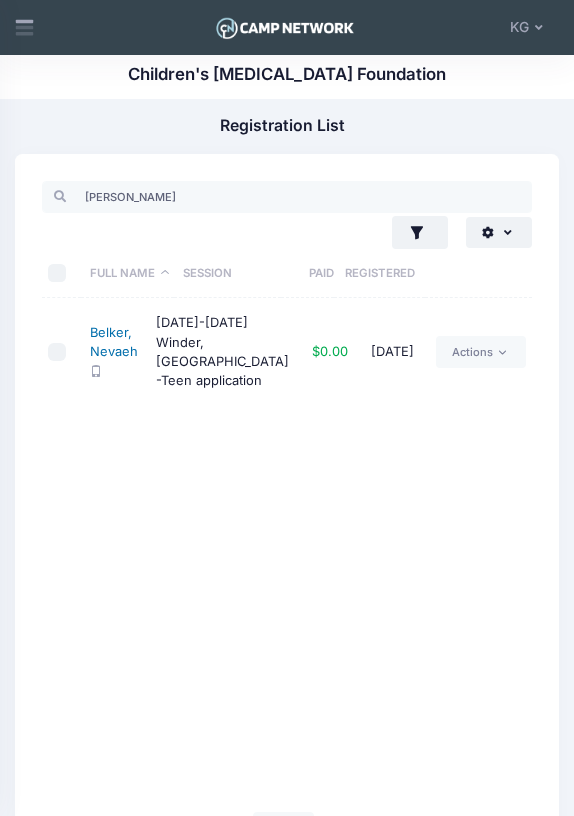 drag, startPoint x: 156, startPoint y: 203, endPoint x: 130, endPoint y: 365, distance: 164.07315 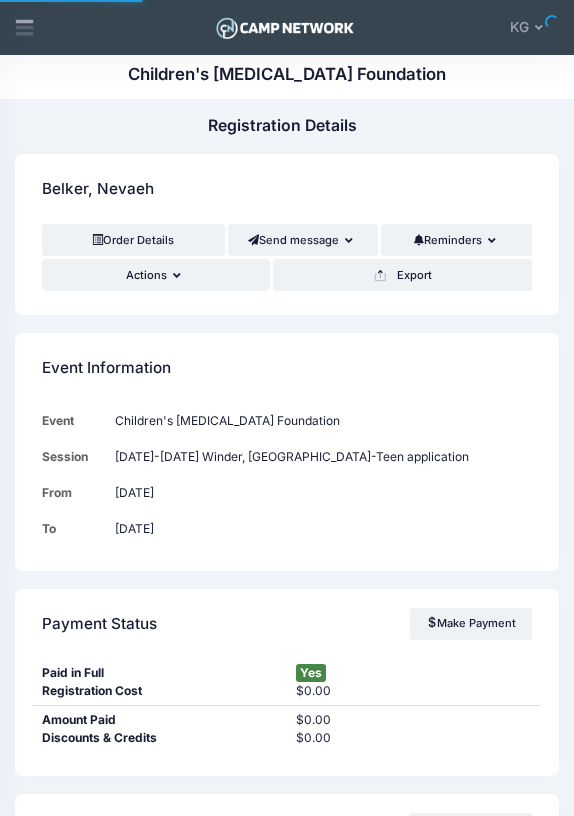 scroll, scrollTop: 0, scrollLeft: 0, axis: both 